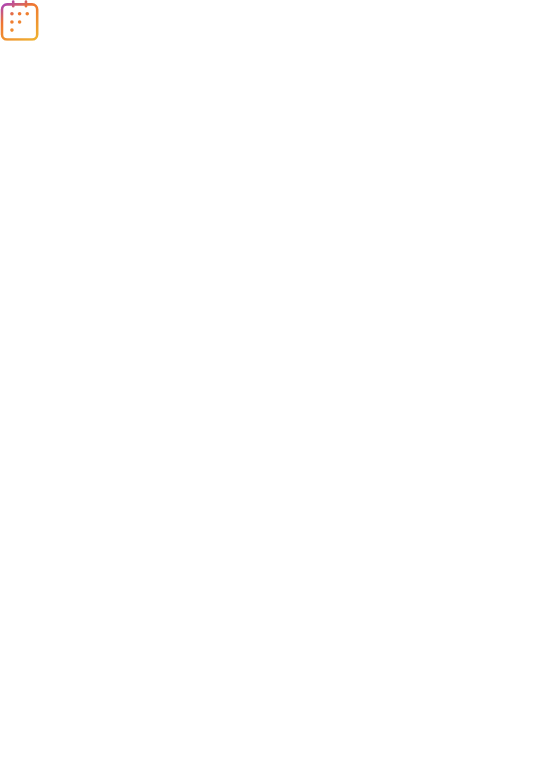 scroll, scrollTop: 0, scrollLeft: 0, axis: both 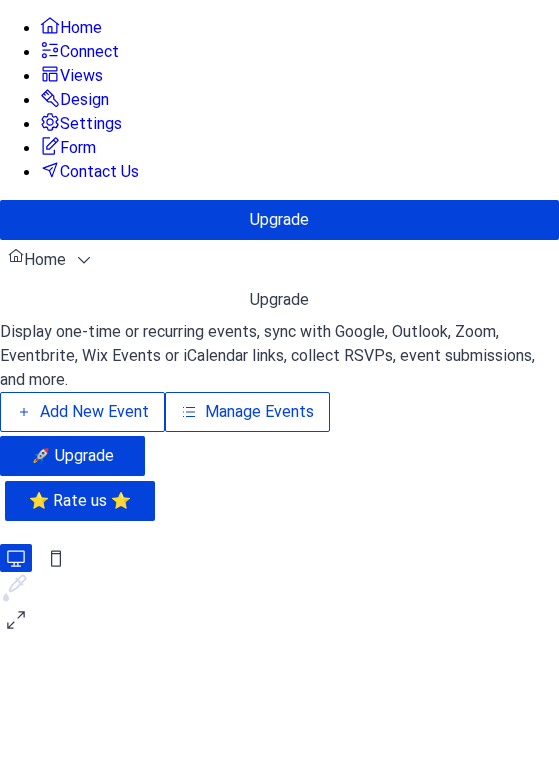 click on "Manage Events" at bounding box center (259, 412) 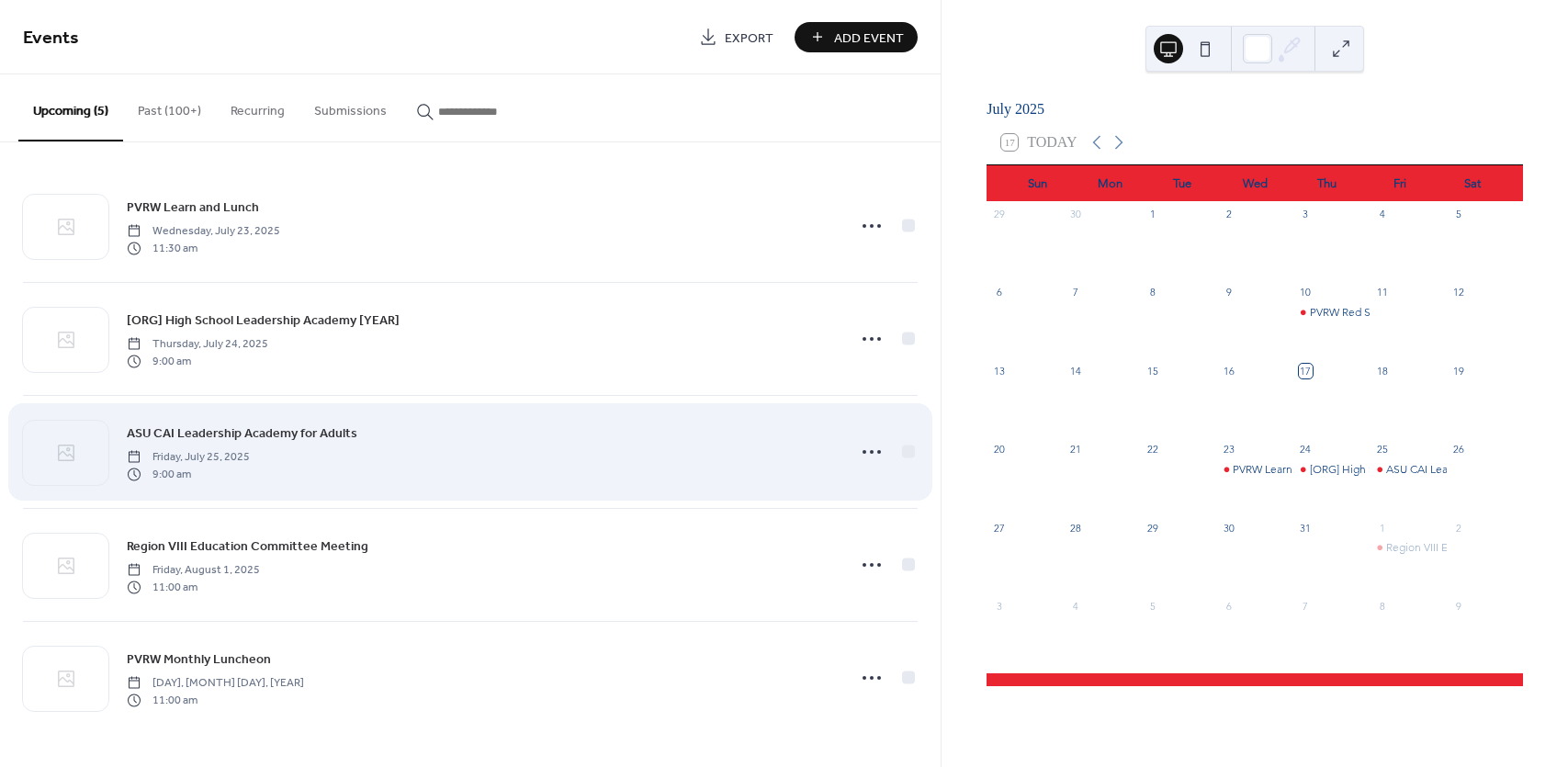 scroll, scrollTop: 0, scrollLeft: 0, axis: both 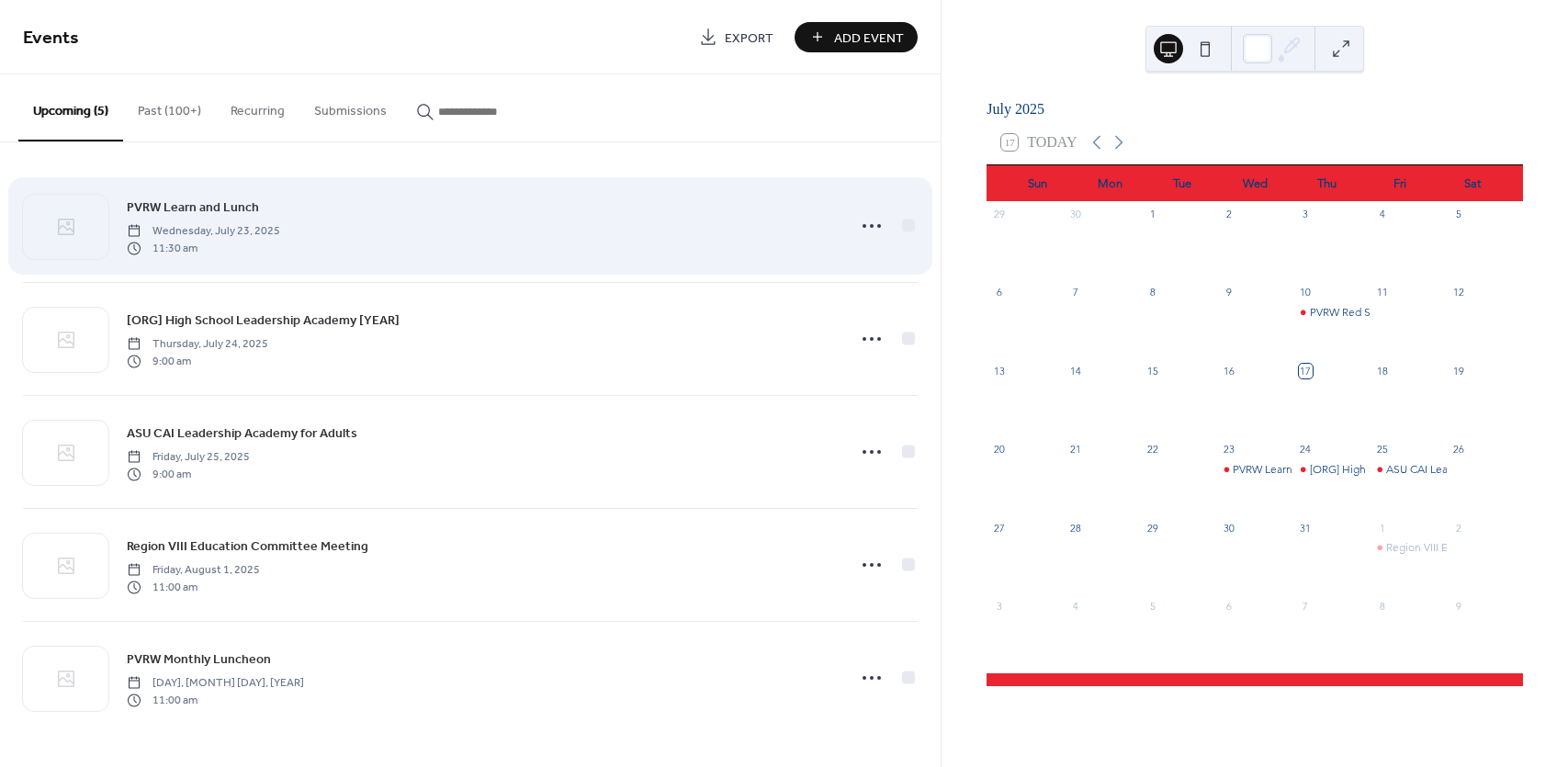 click on "[DAY], [MONTH] [DAY], [YEAR] [TIME]" at bounding box center (480, 226) 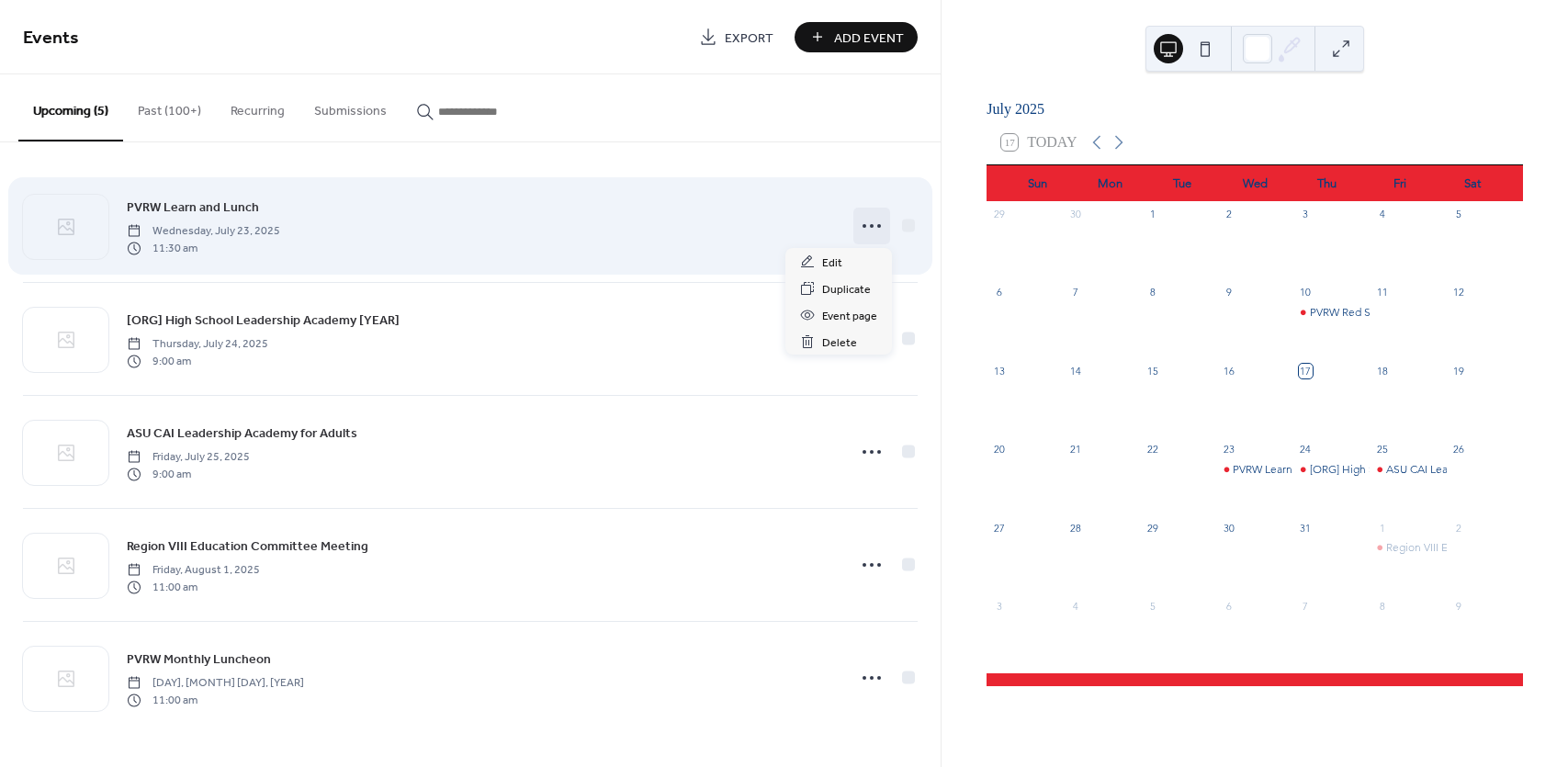click 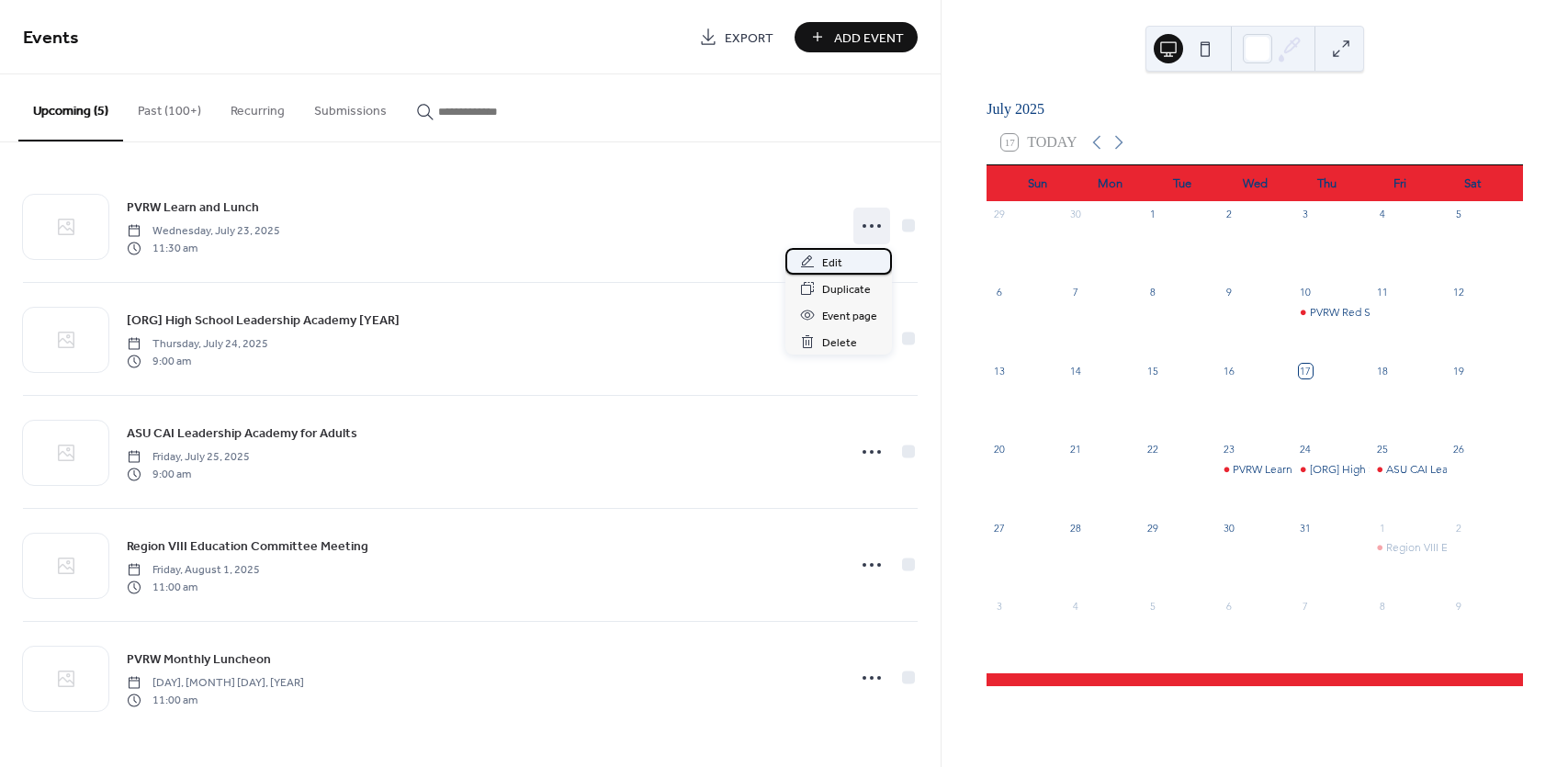 click on "Edit" at bounding box center (832, 263) 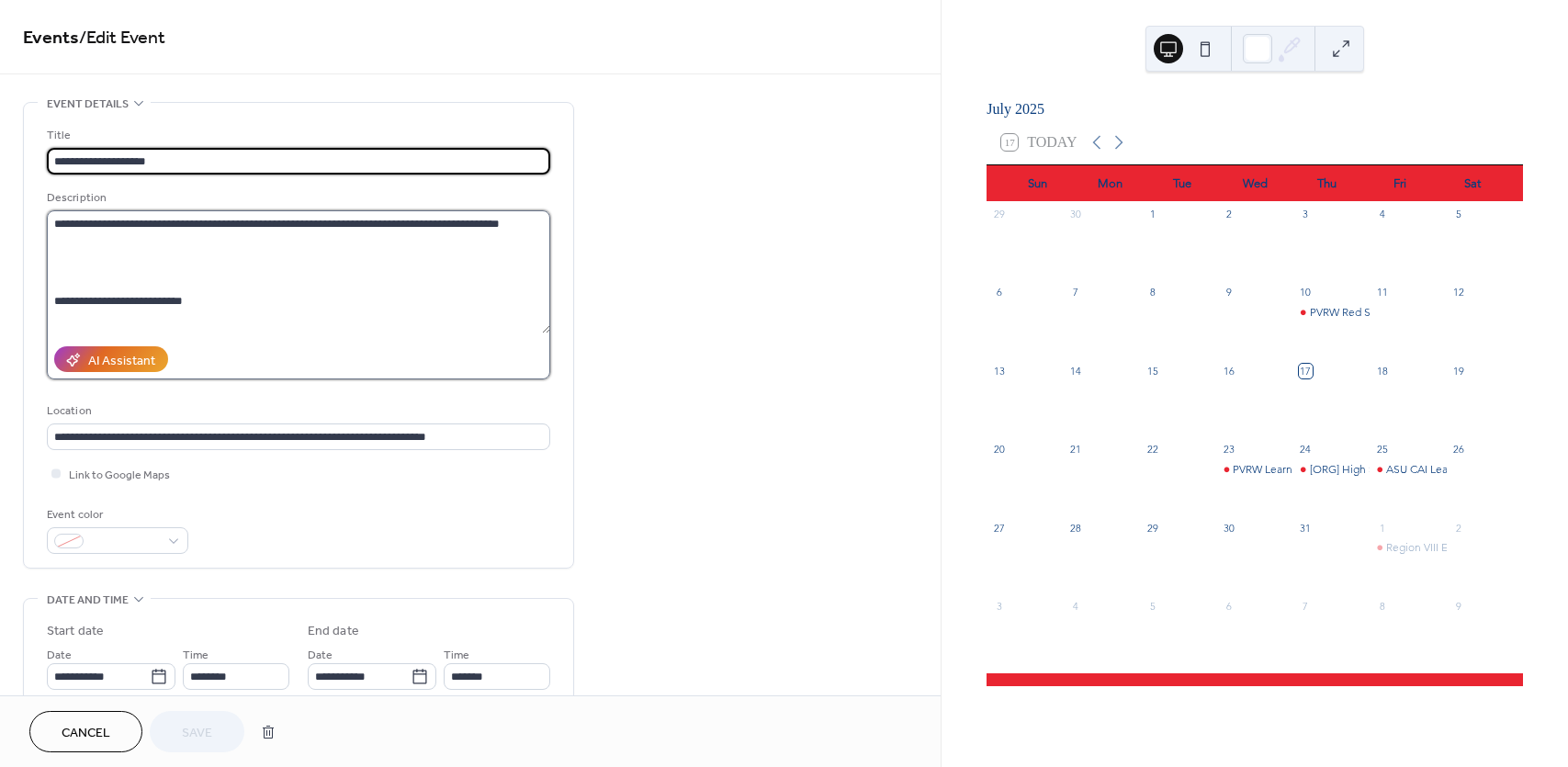 click on "**********" at bounding box center (299, 272) 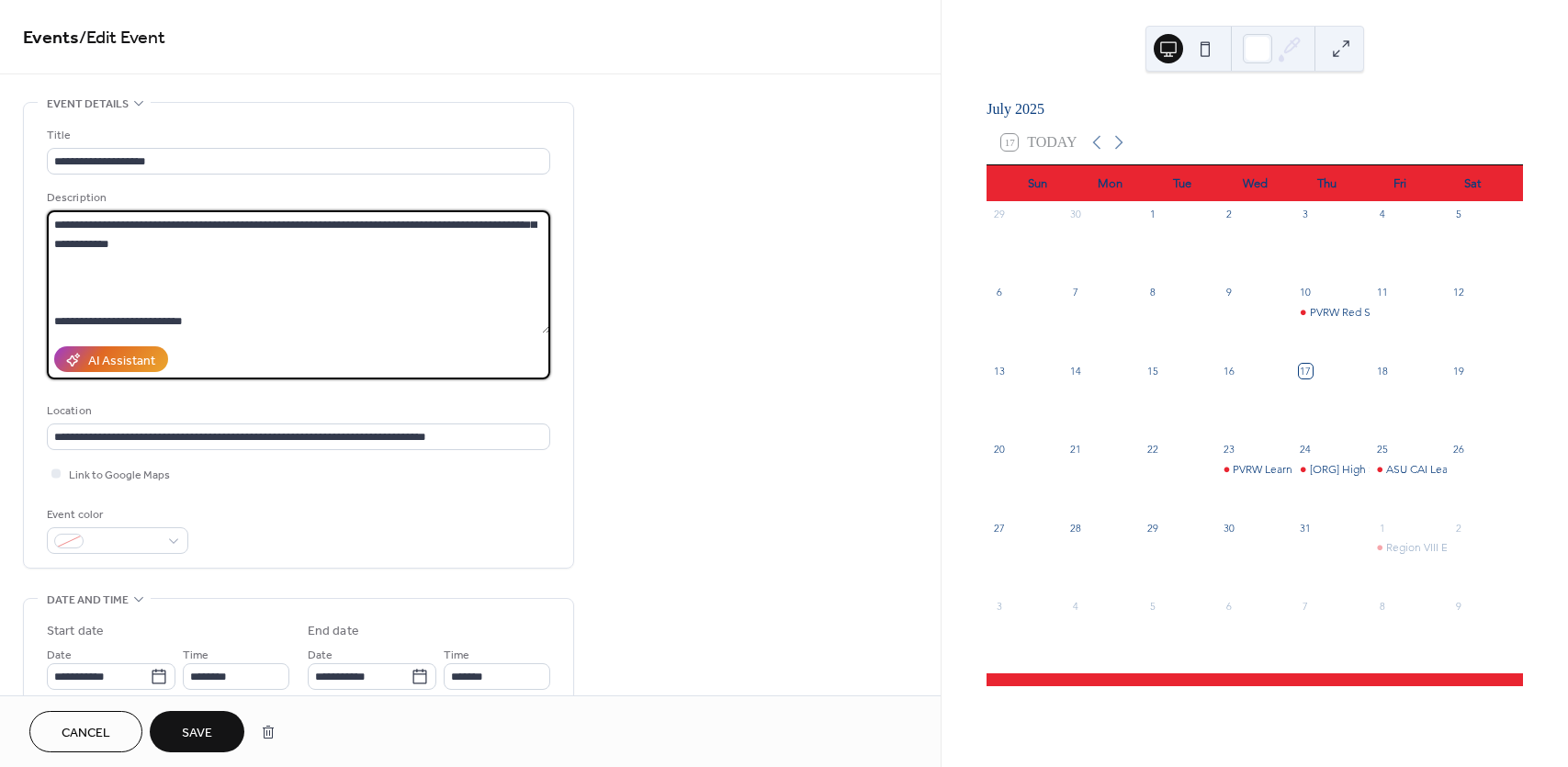 scroll, scrollTop: 19, scrollLeft: 0, axis: vertical 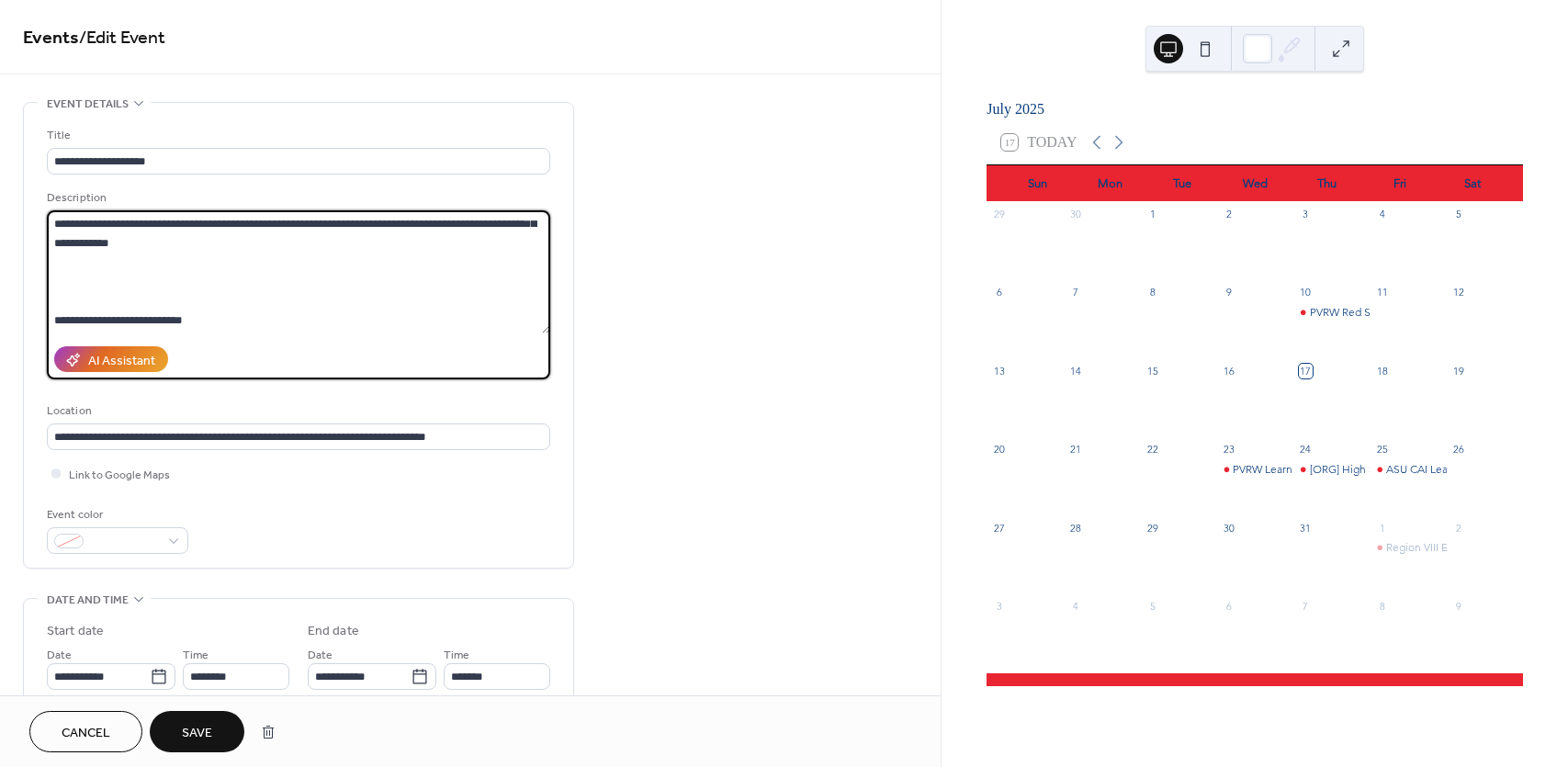 click on "**********" at bounding box center [299, 272] 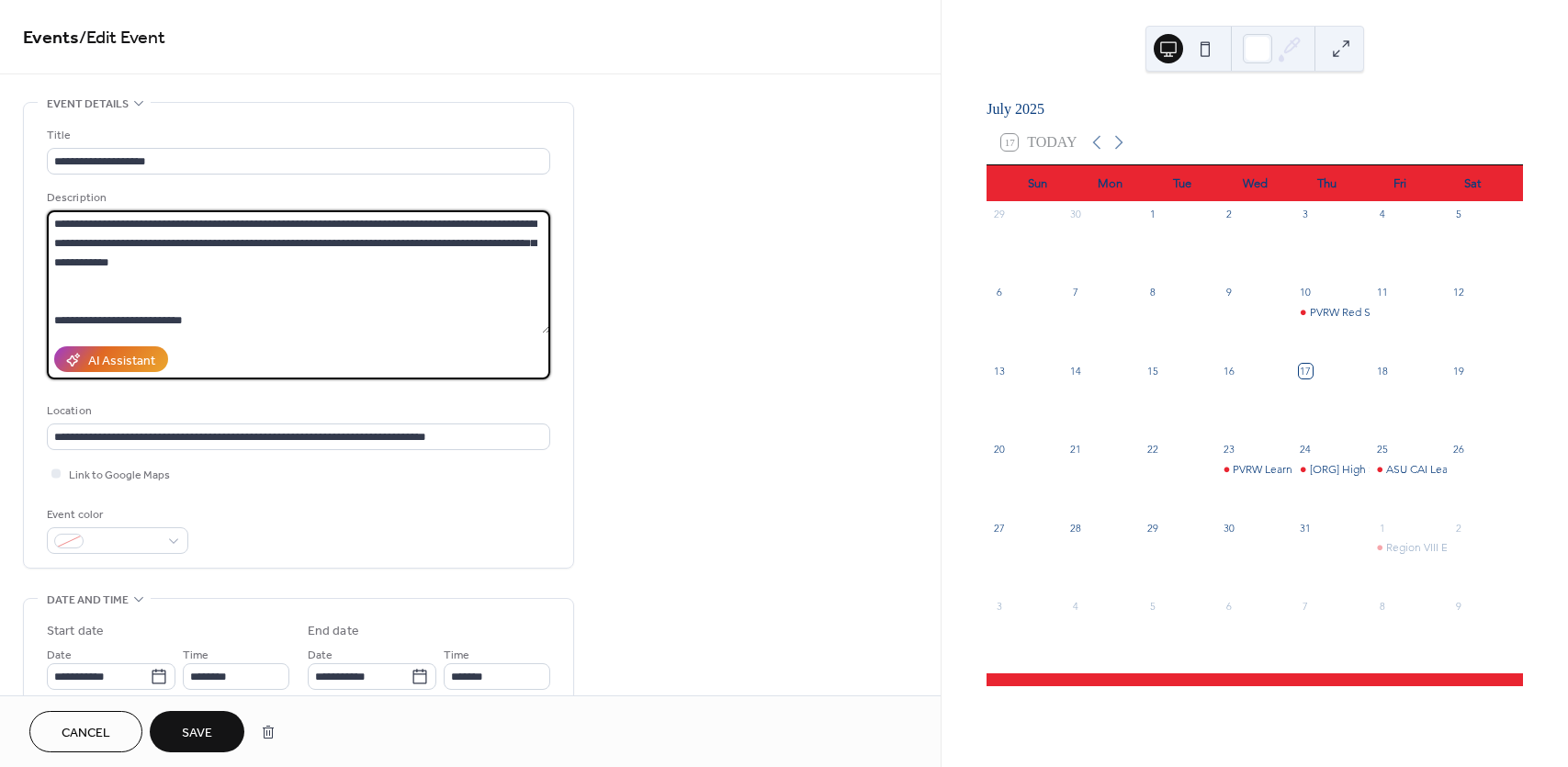 scroll, scrollTop: 0, scrollLeft: 0, axis: both 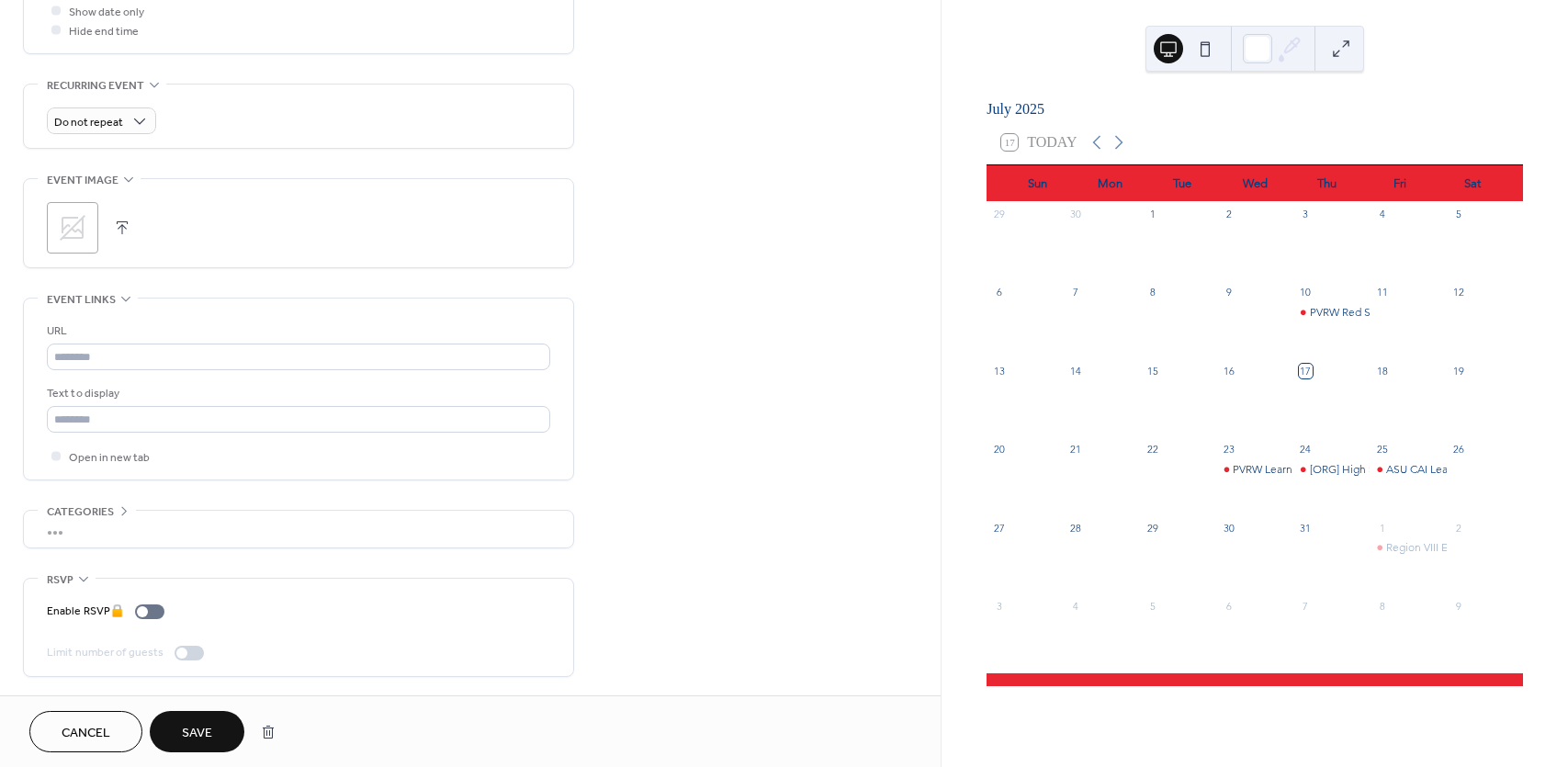 type on "**********" 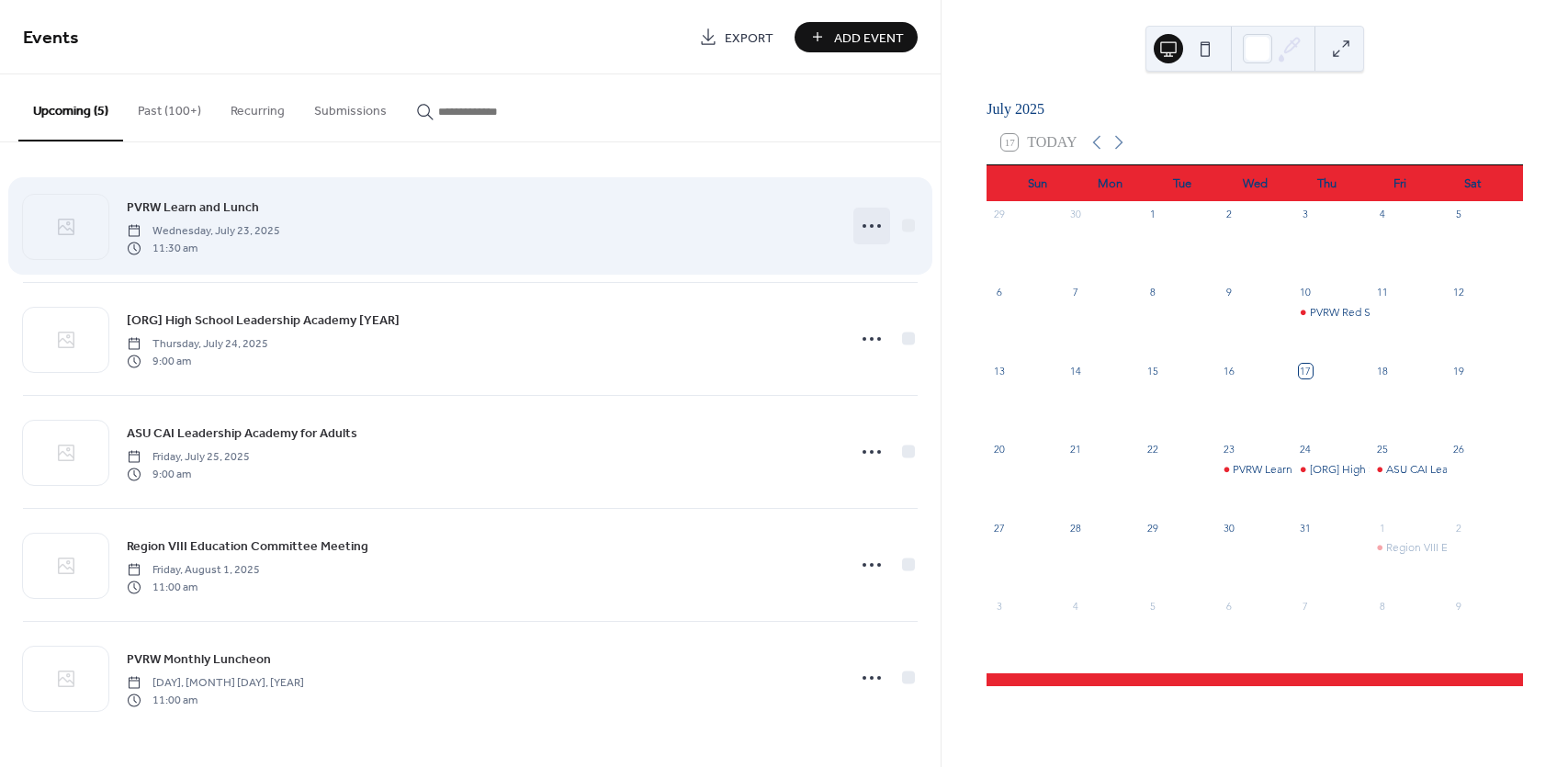 click 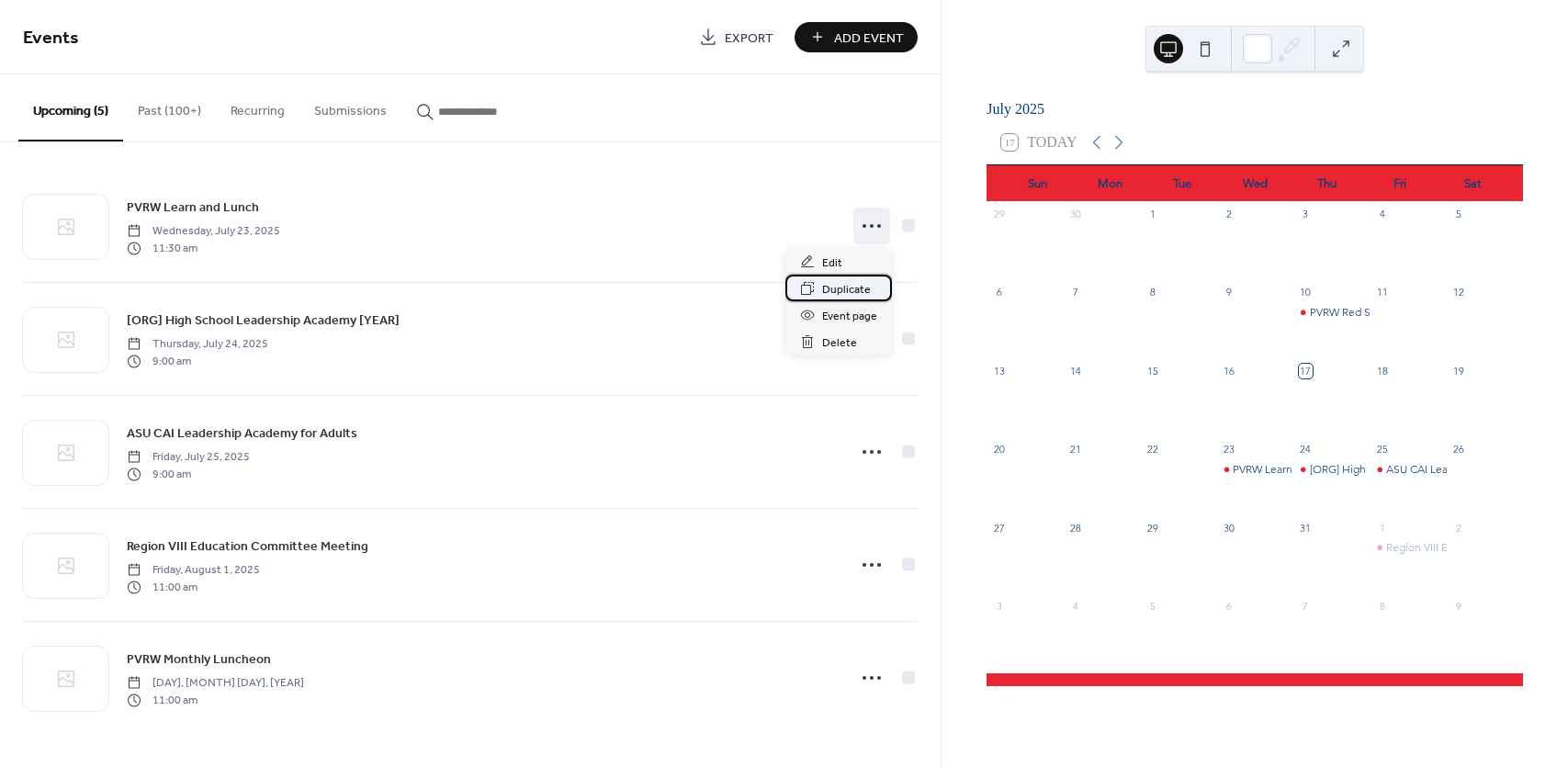 click on "Duplicate" at bounding box center [846, 289] 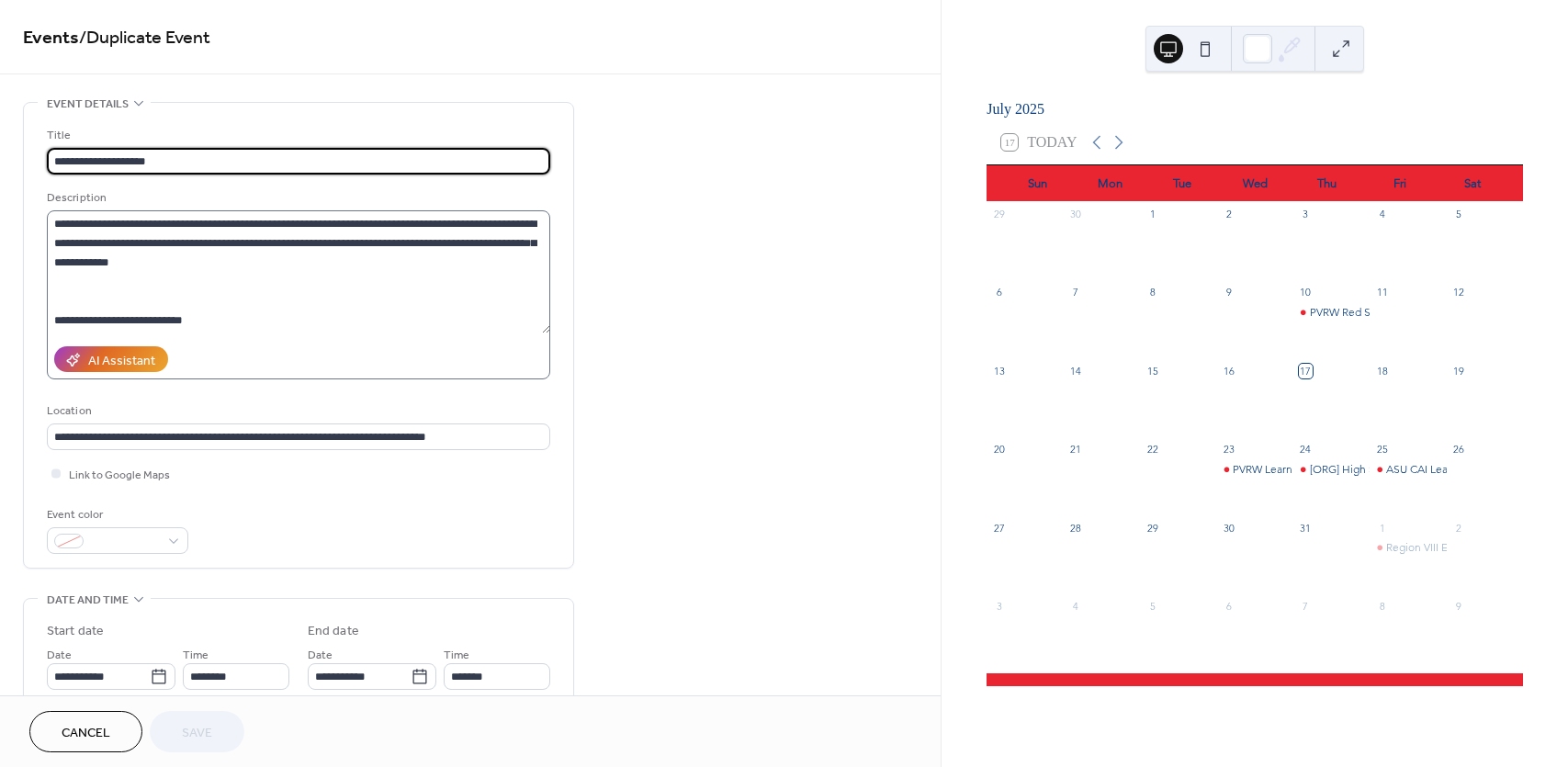 scroll, scrollTop: 276, scrollLeft: 0, axis: vertical 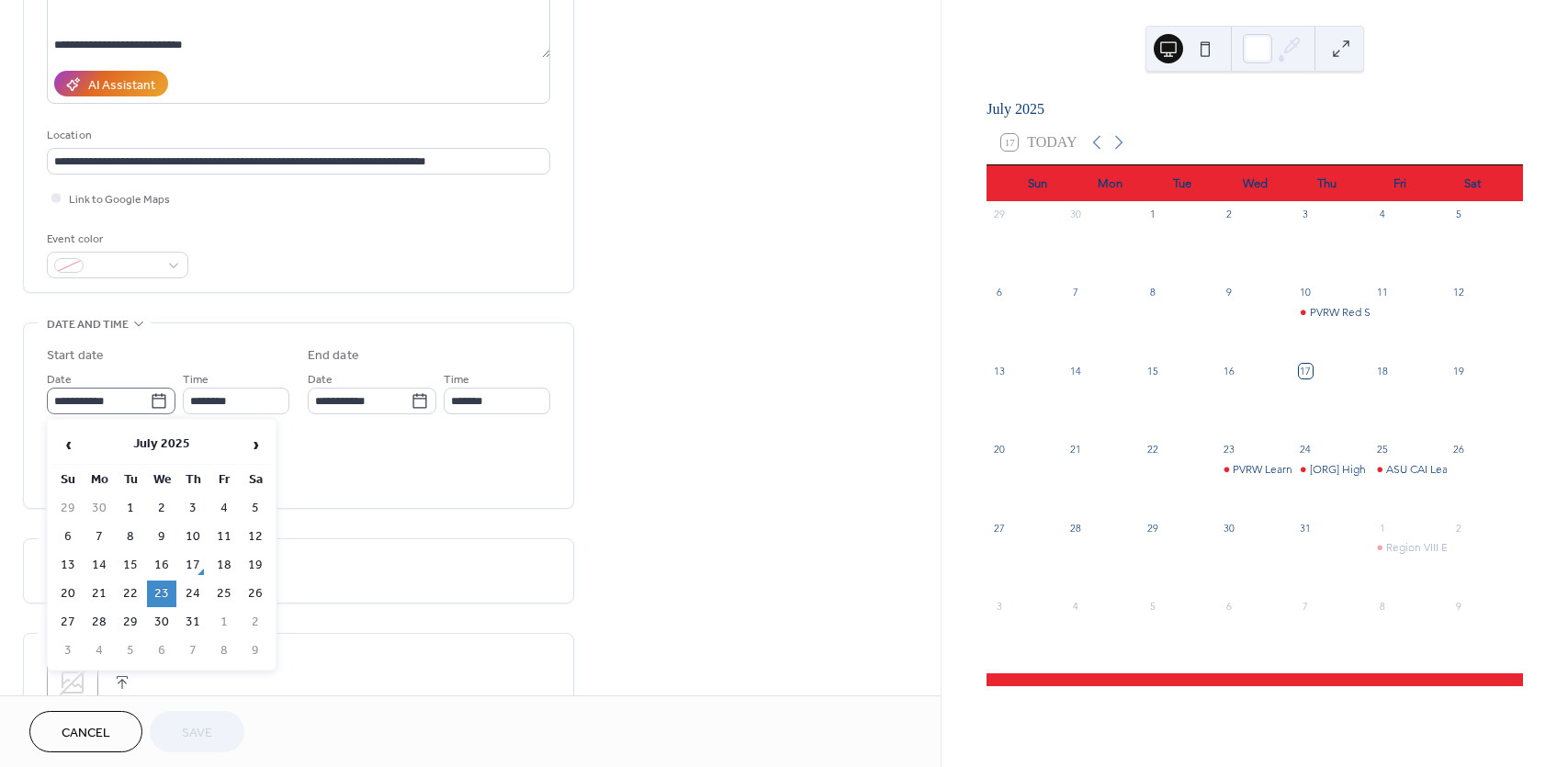 click 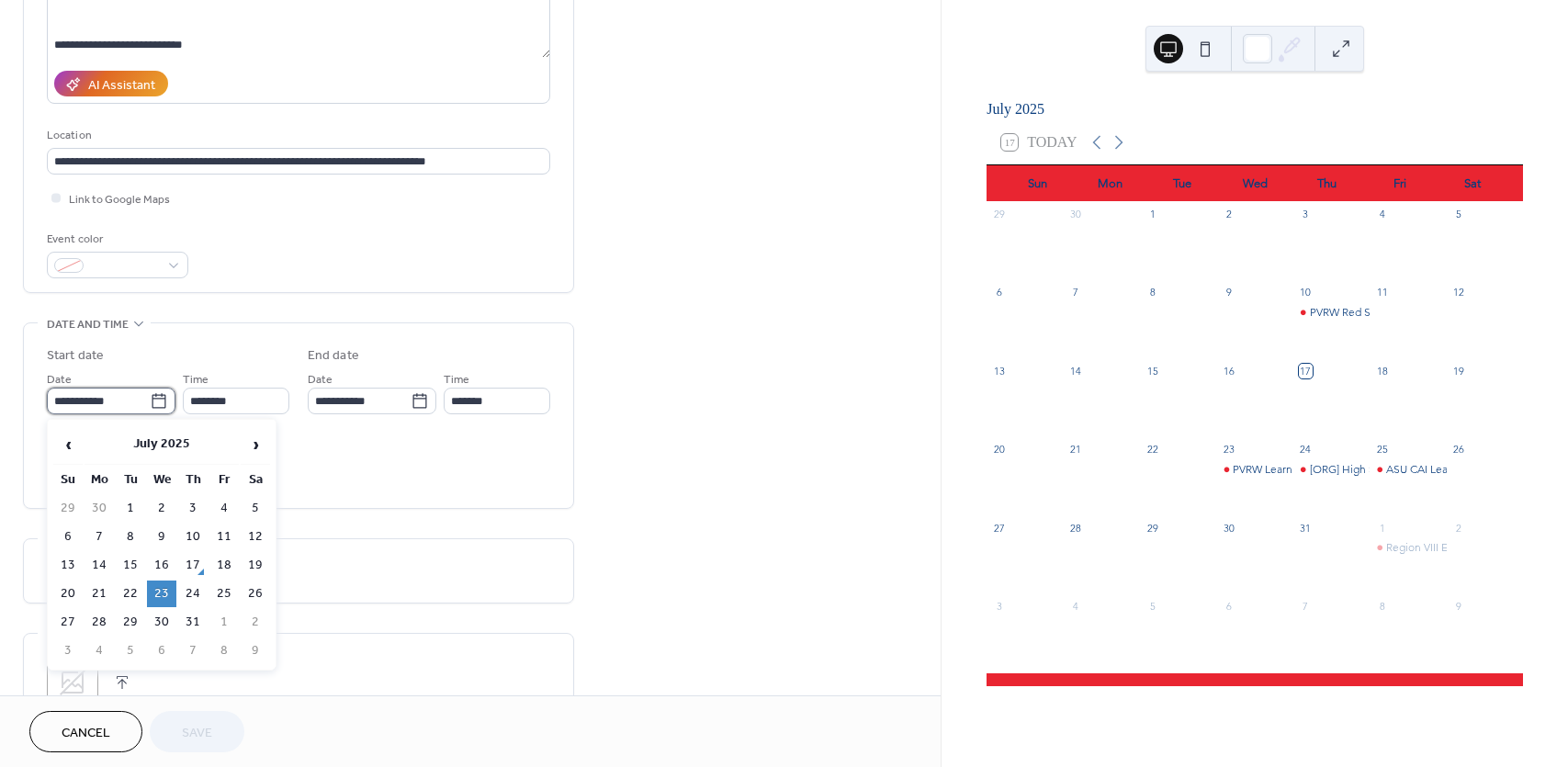 click on "**********" at bounding box center [98, 400] 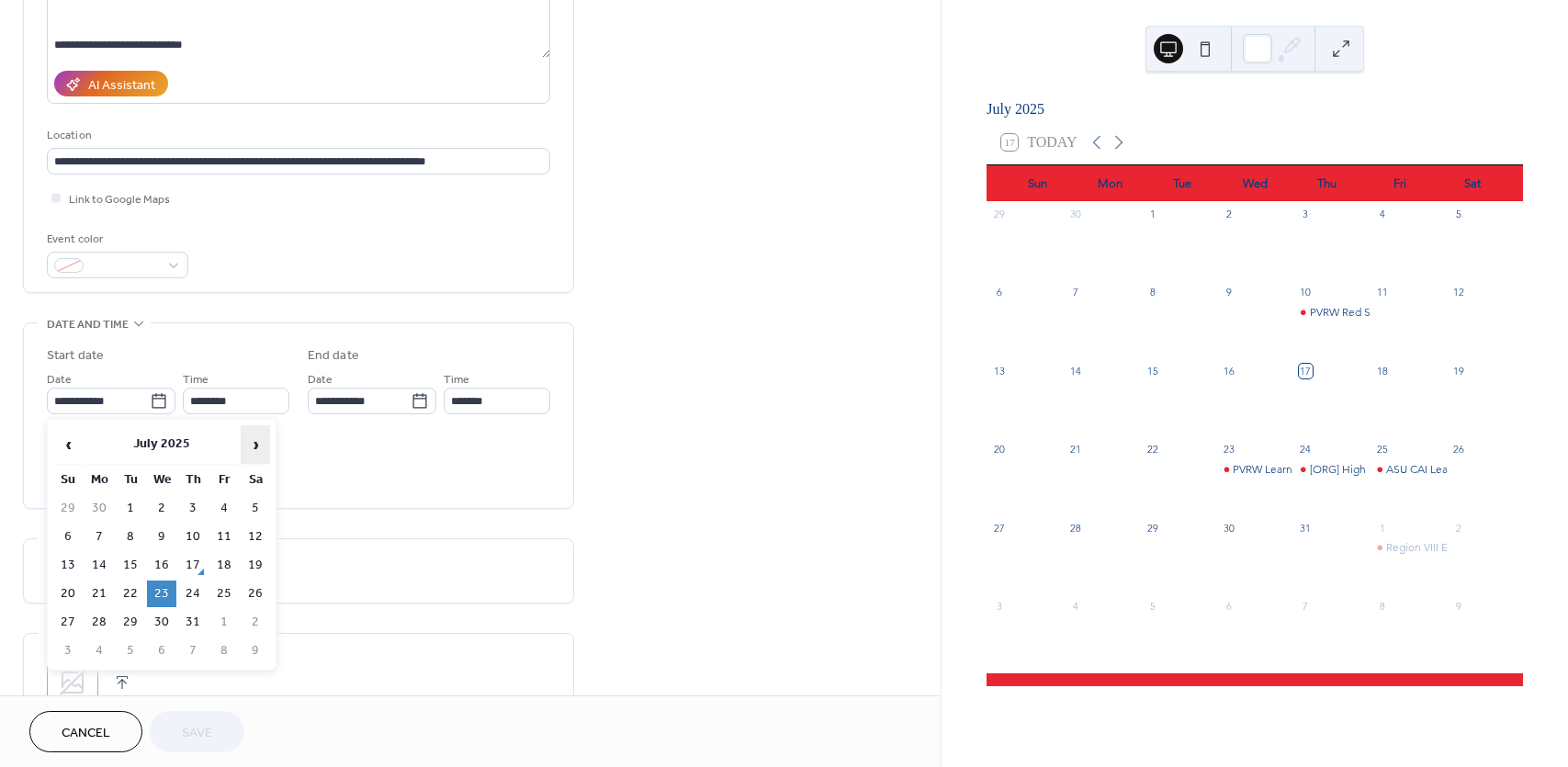 click on "›" at bounding box center (255, 445) 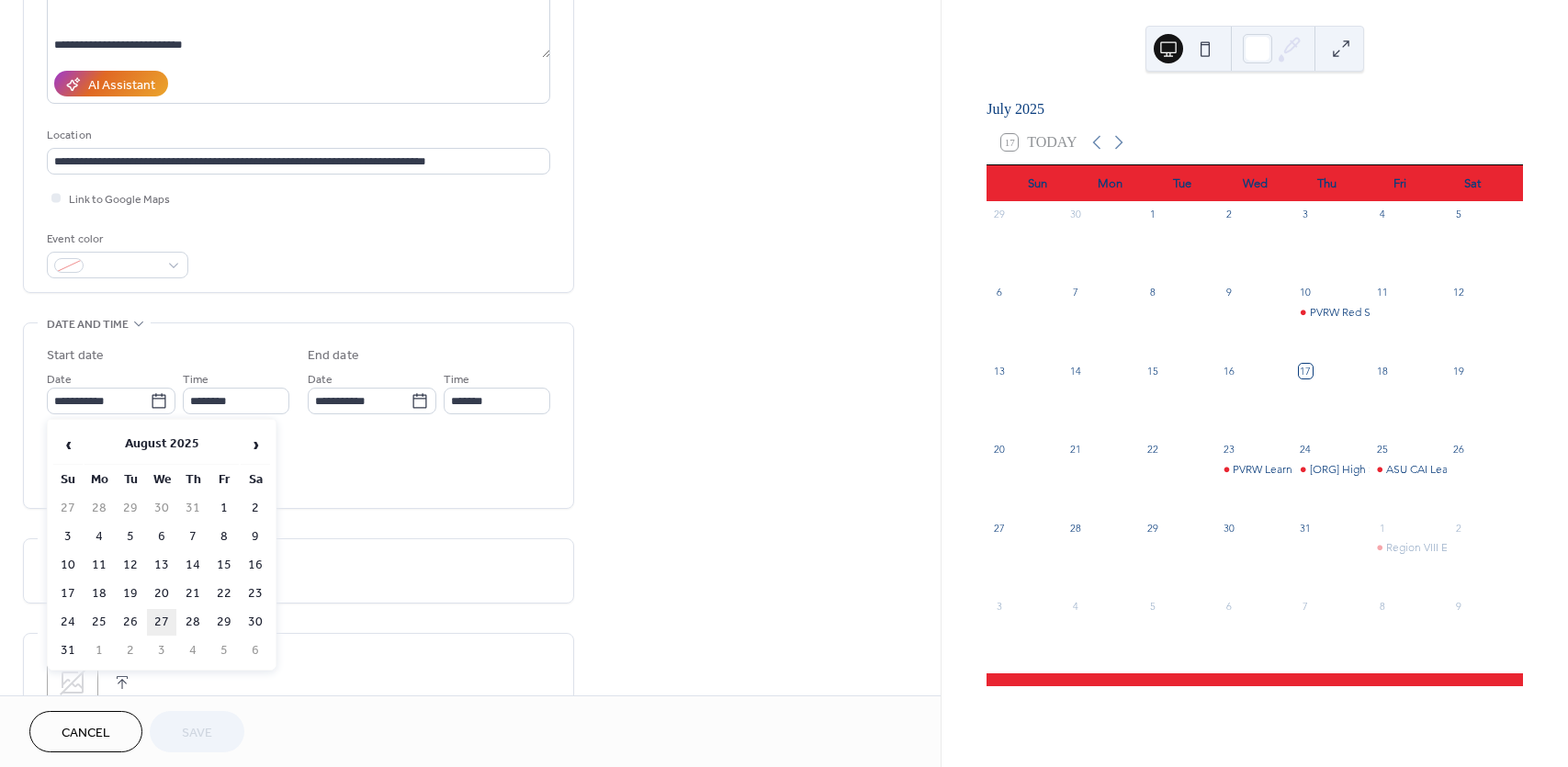 click on "27" at bounding box center [162, 622] 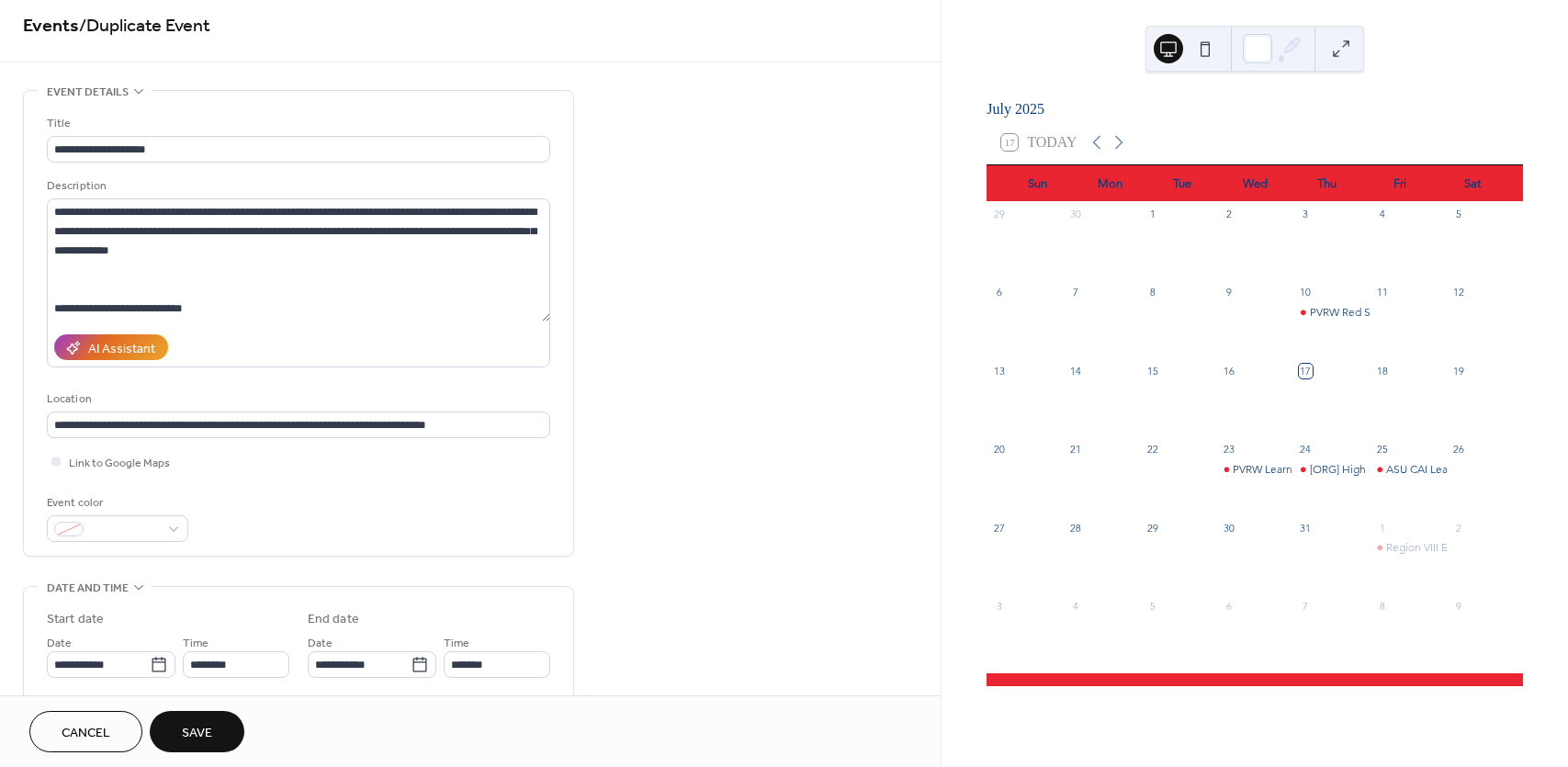scroll, scrollTop: 0, scrollLeft: 0, axis: both 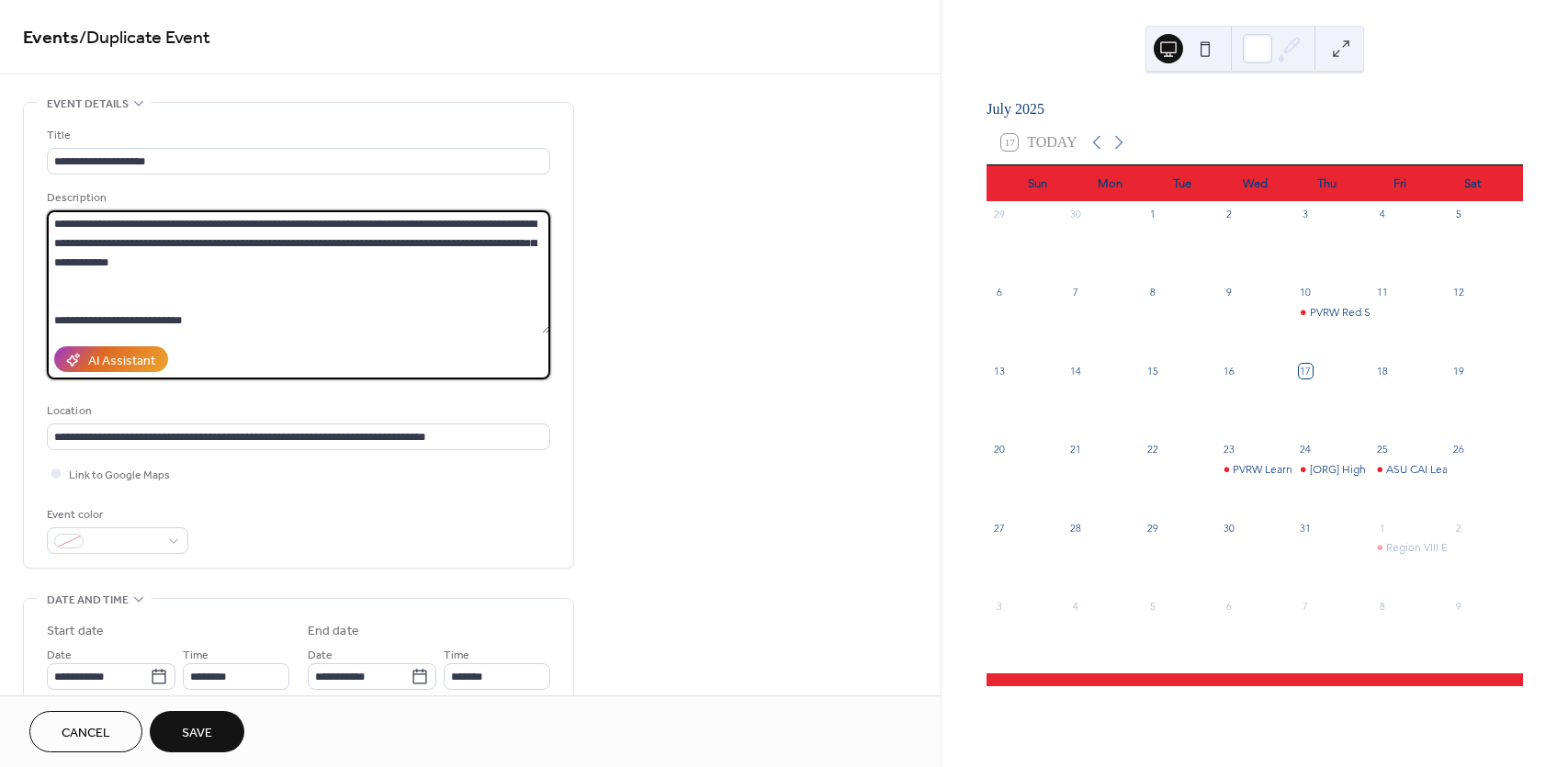 drag, startPoint x: 141, startPoint y: 264, endPoint x: 71, endPoint y: 230, distance: 77.8203 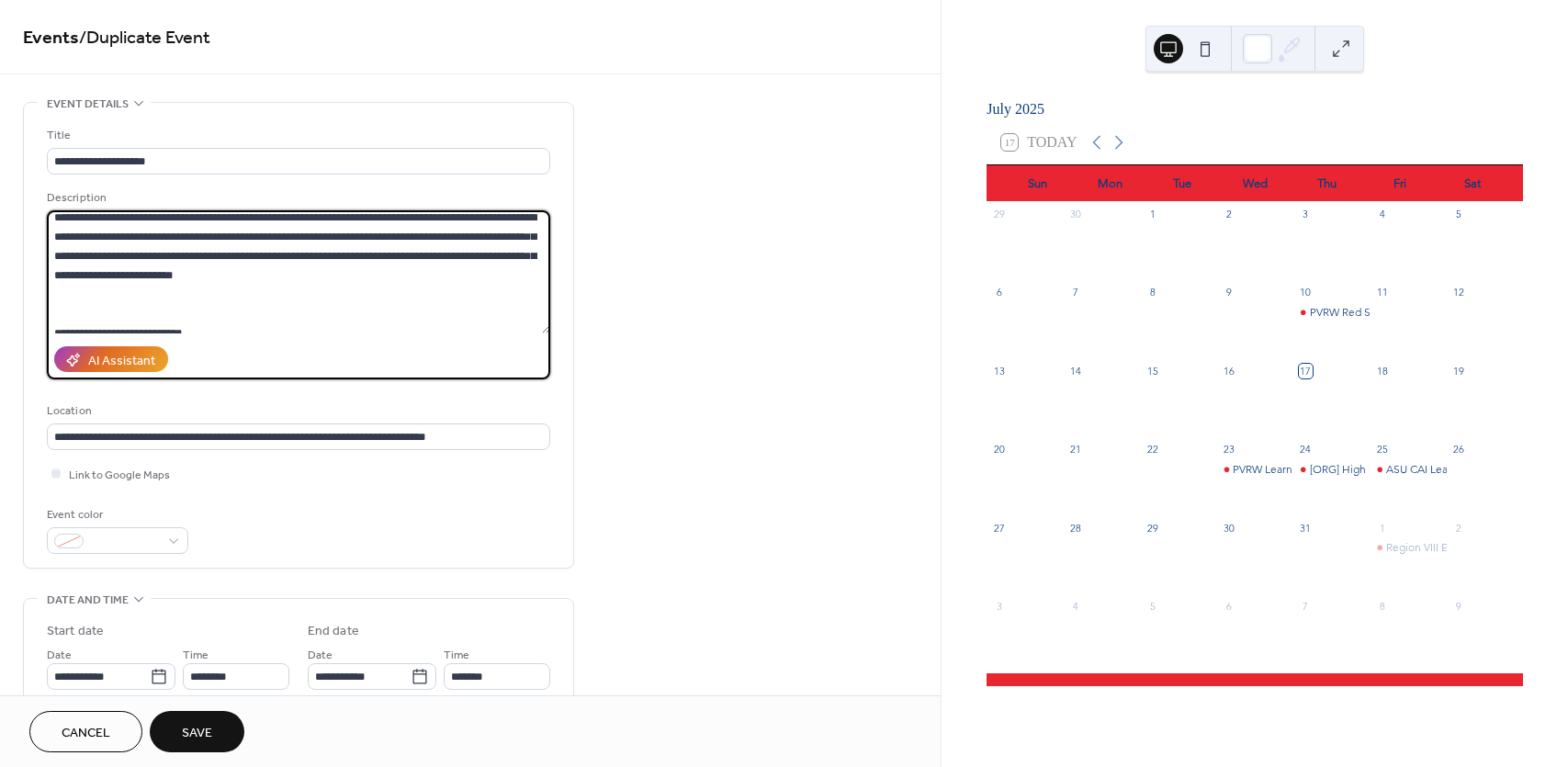 scroll, scrollTop: 19, scrollLeft: 0, axis: vertical 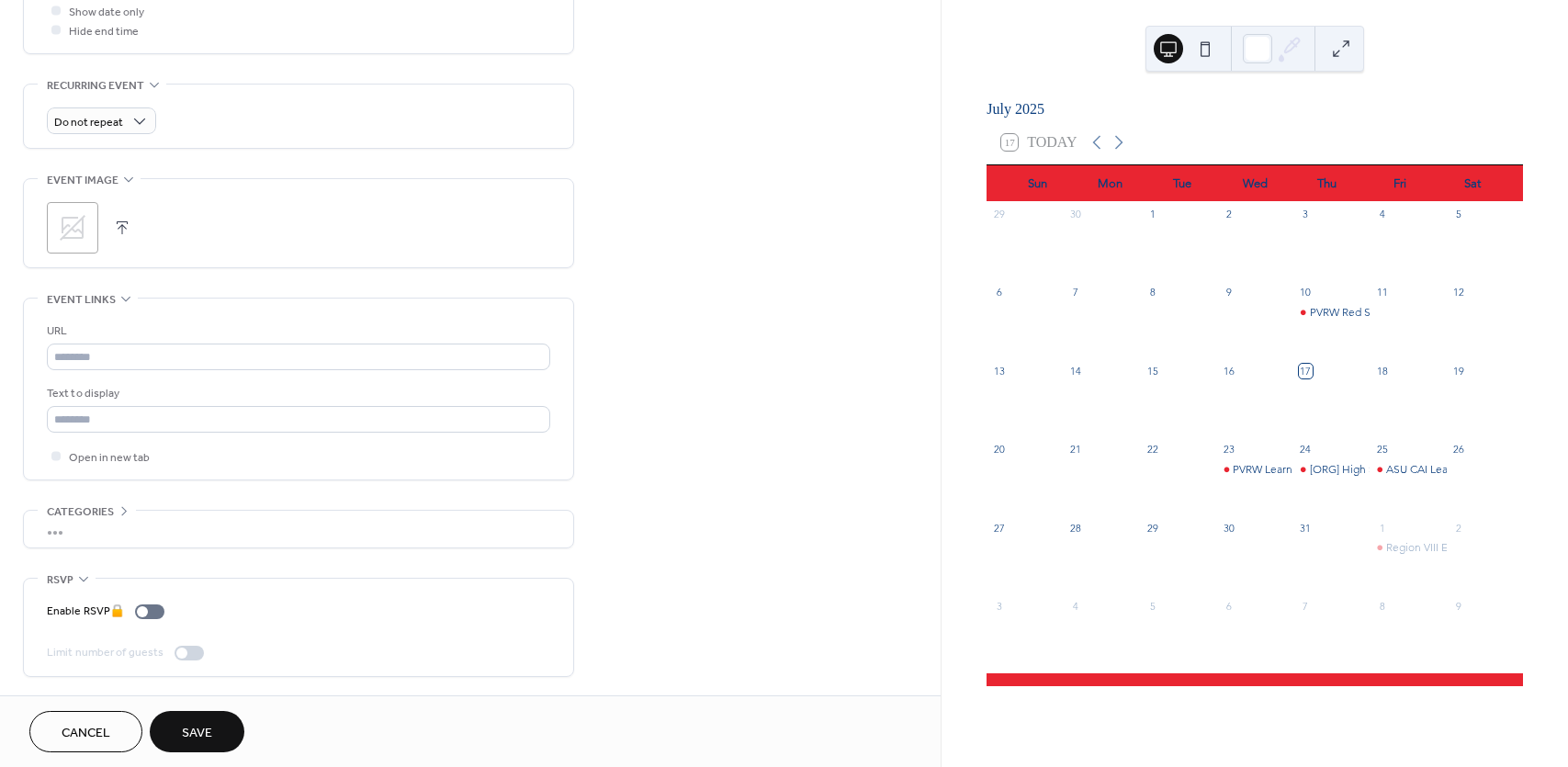 type on "**********" 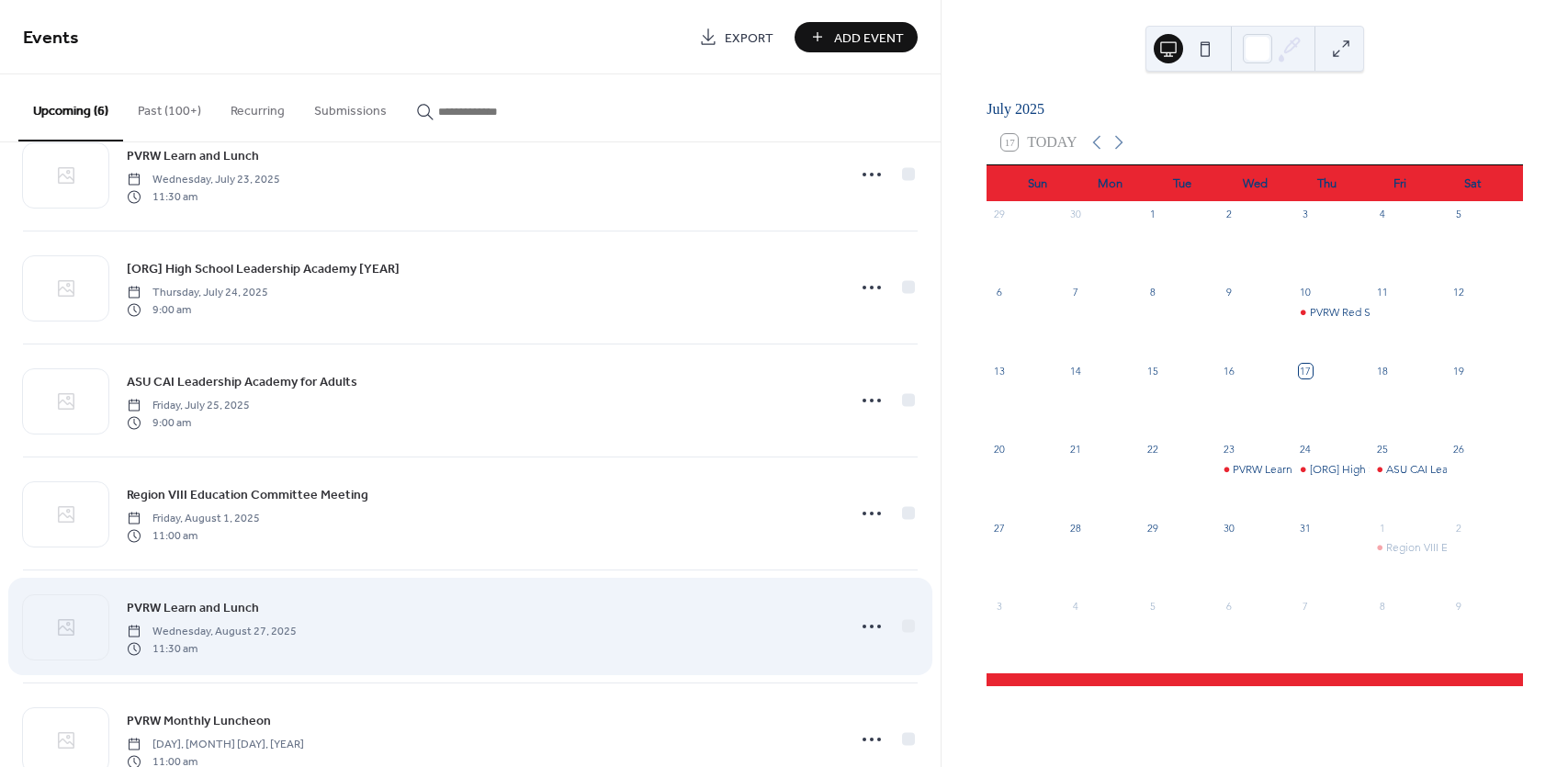 scroll, scrollTop: 0, scrollLeft: 0, axis: both 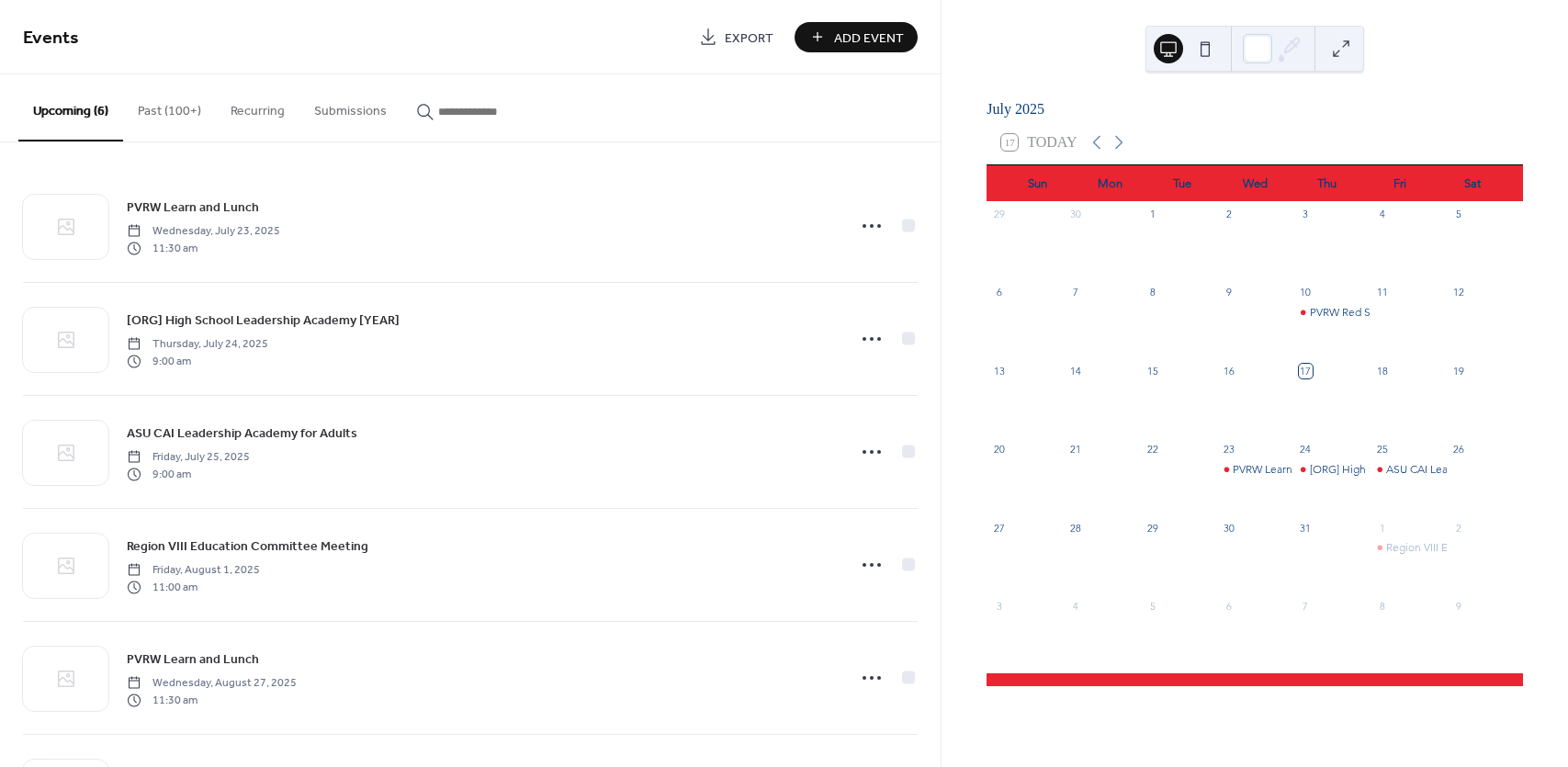 click on "Past (100+)" at bounding box center [169, 107] 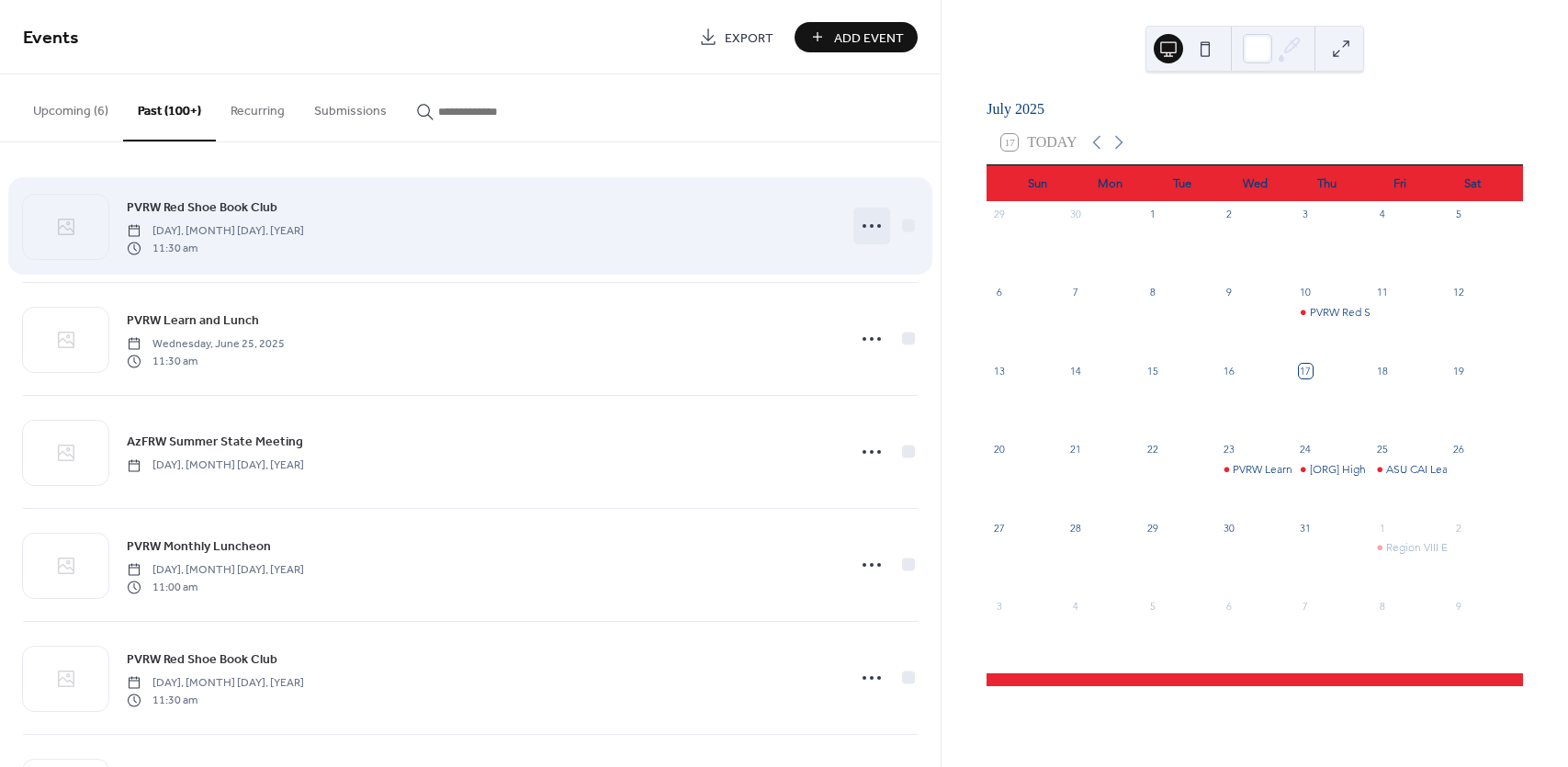 click 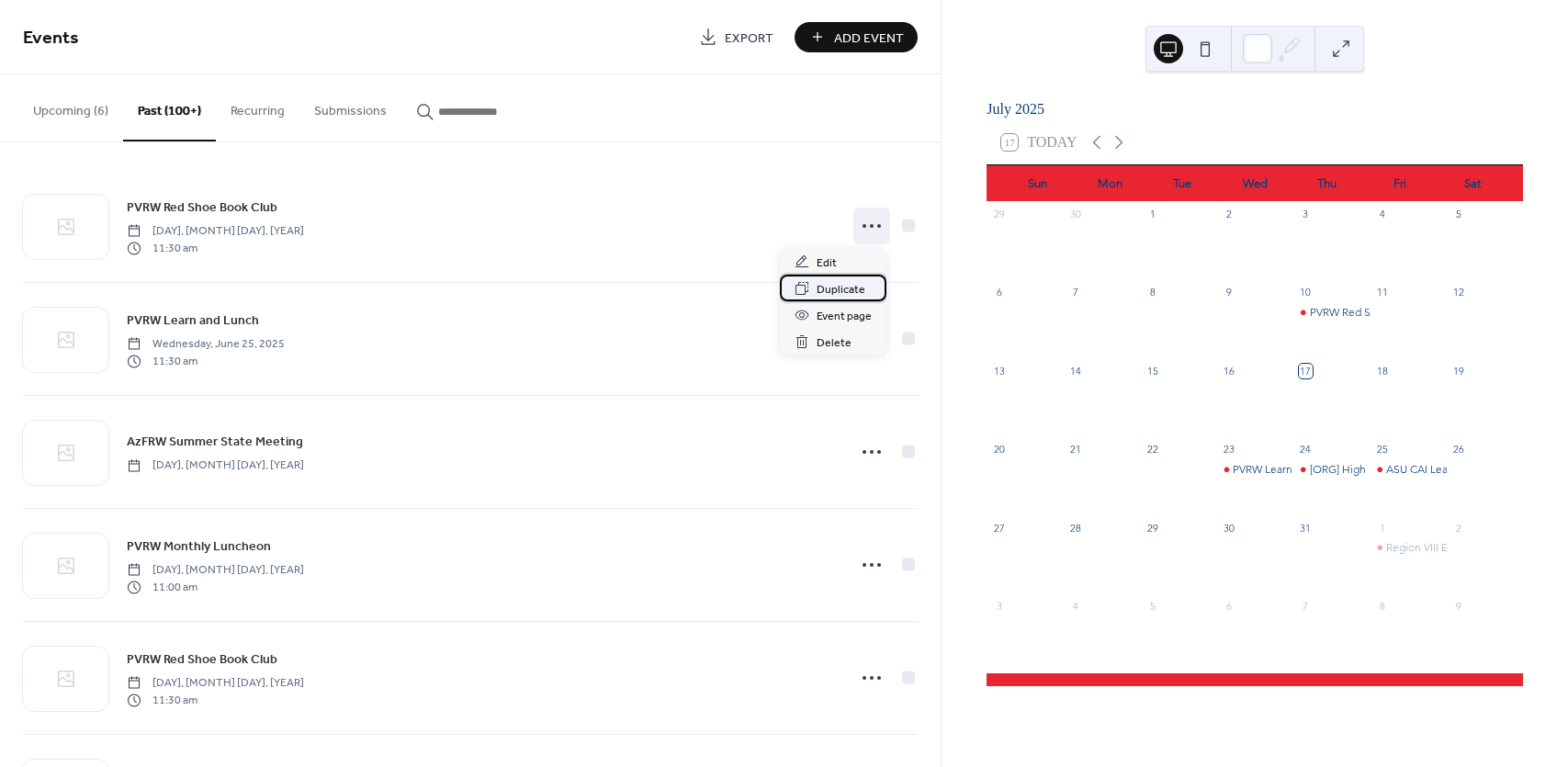 click on "Duplicate" at bounding box center [840, 289] 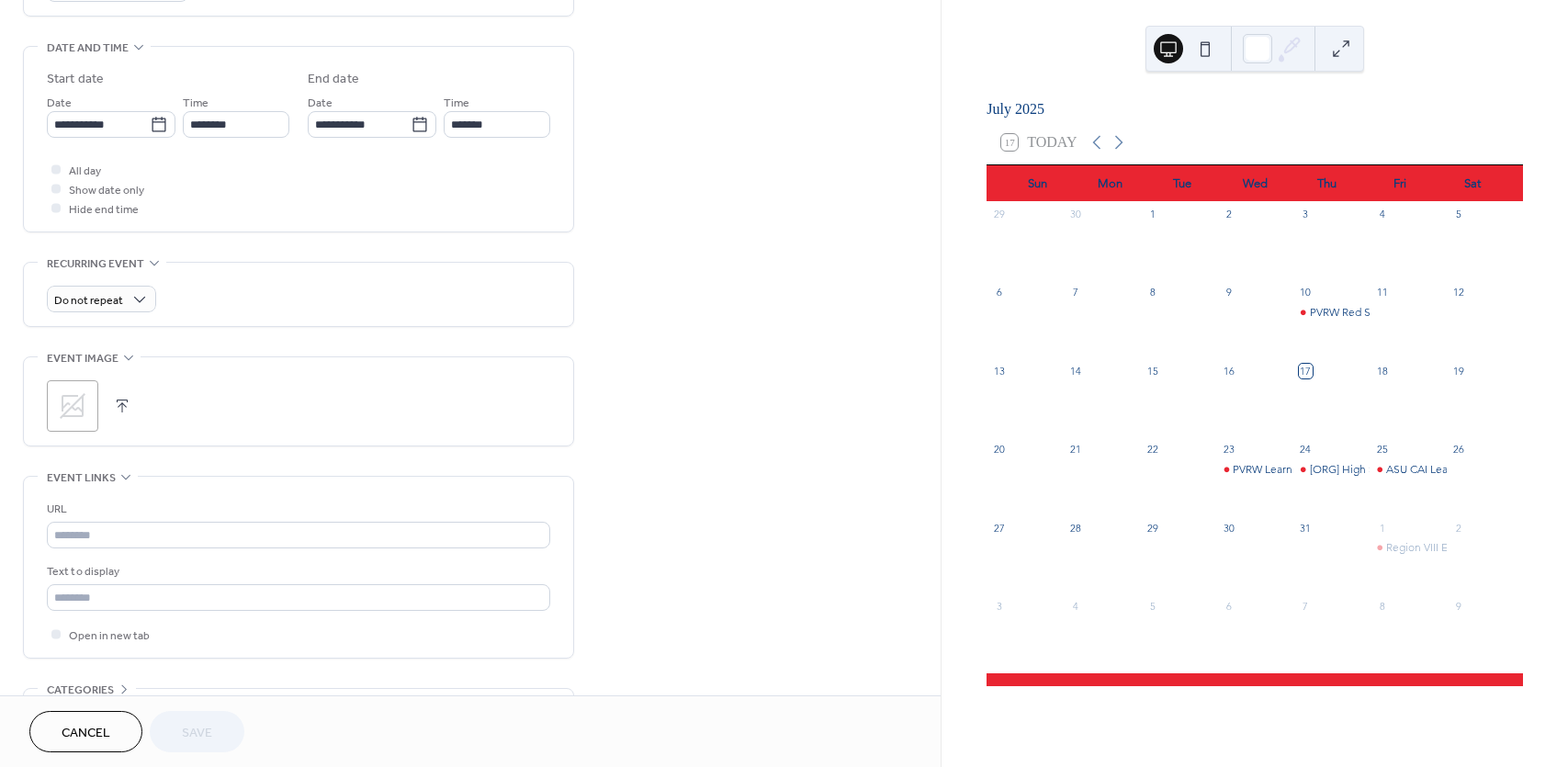 scroll, scrollTop: 276, scrollLeft: 0, axis: vertical 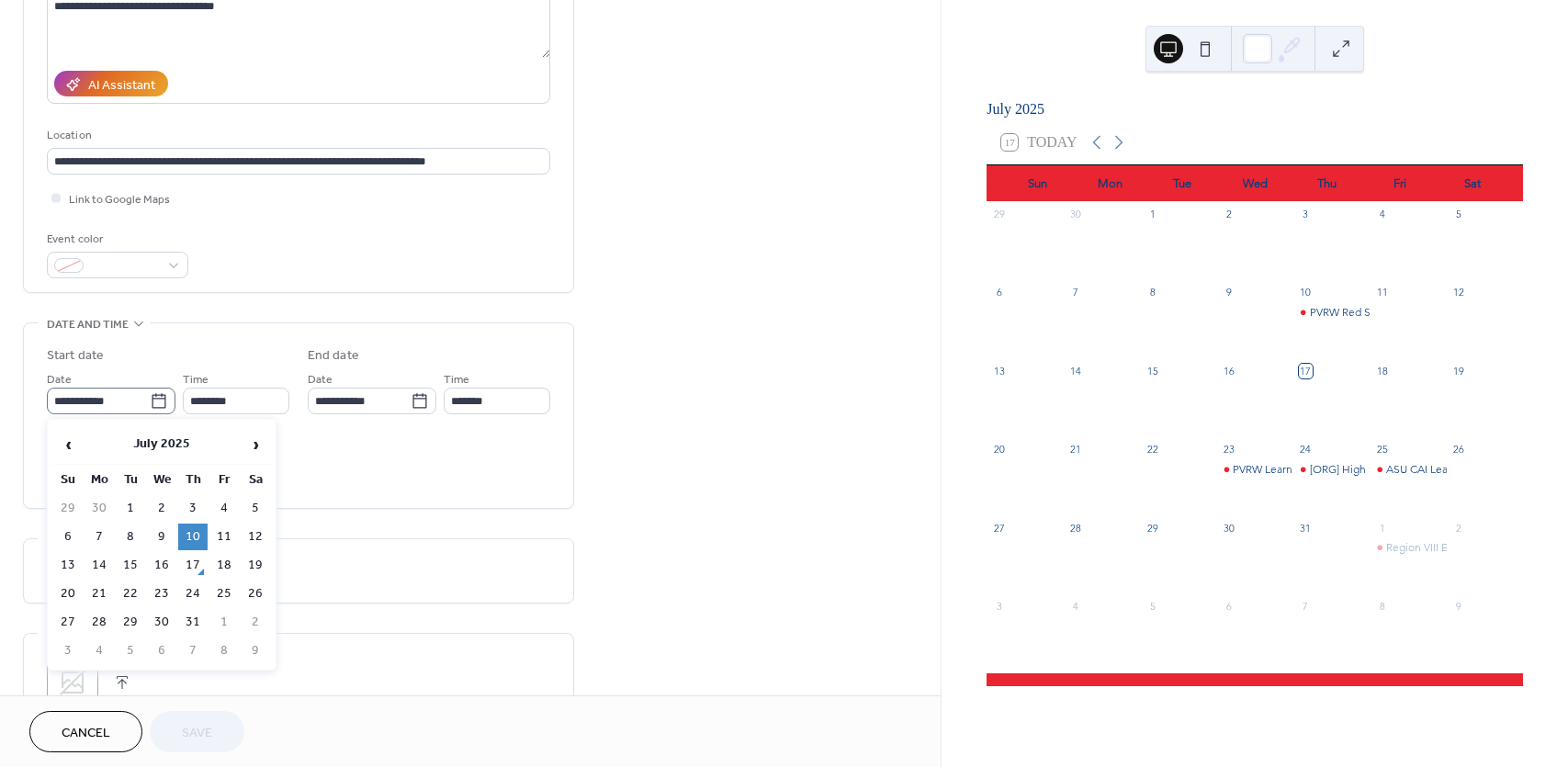 click 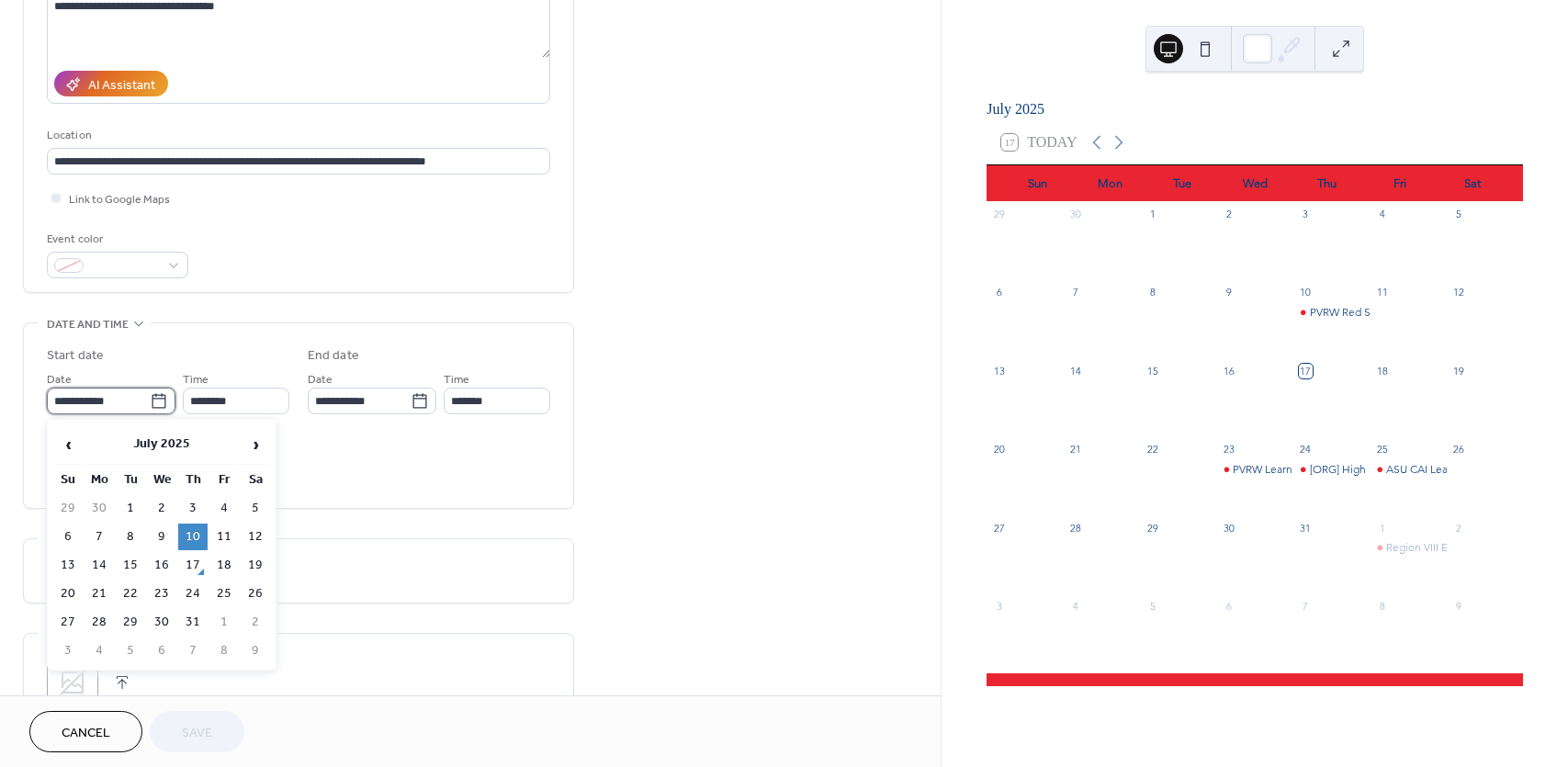 click on "**********" at bounding box center (98, 400) 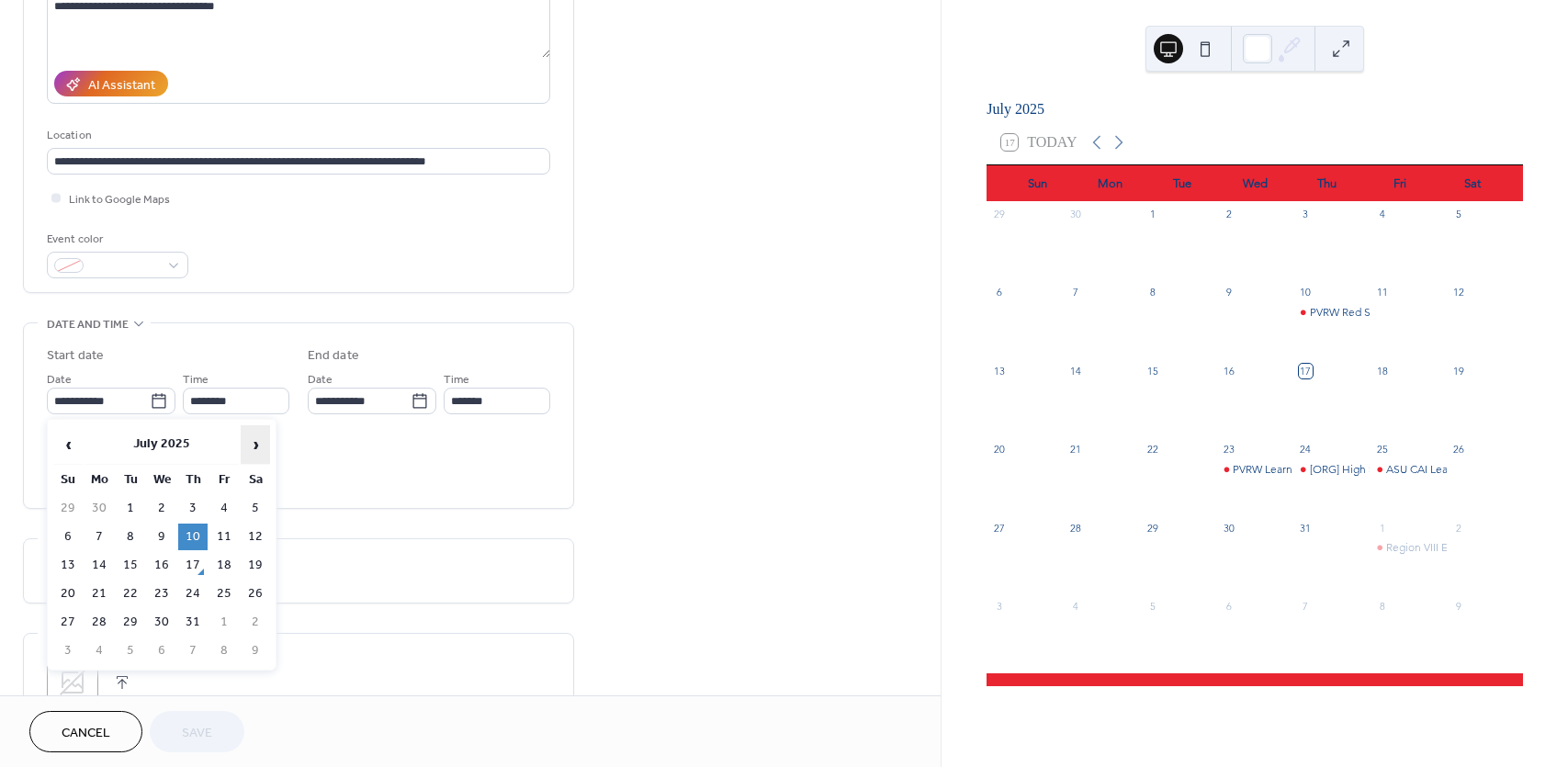 click on "›" at bounding box center [255, 445] 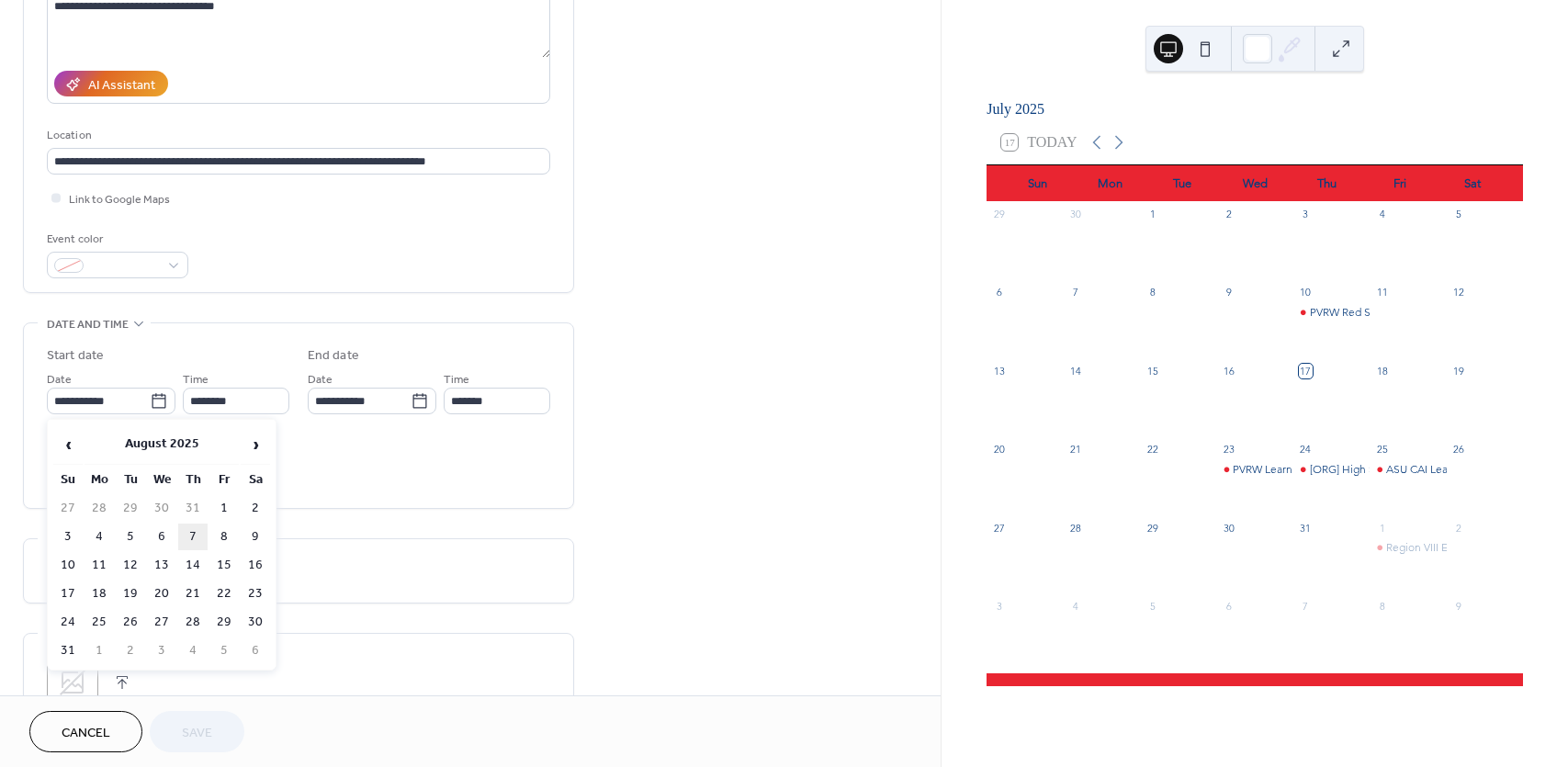 click on "7" at bounding box center (193, 536) 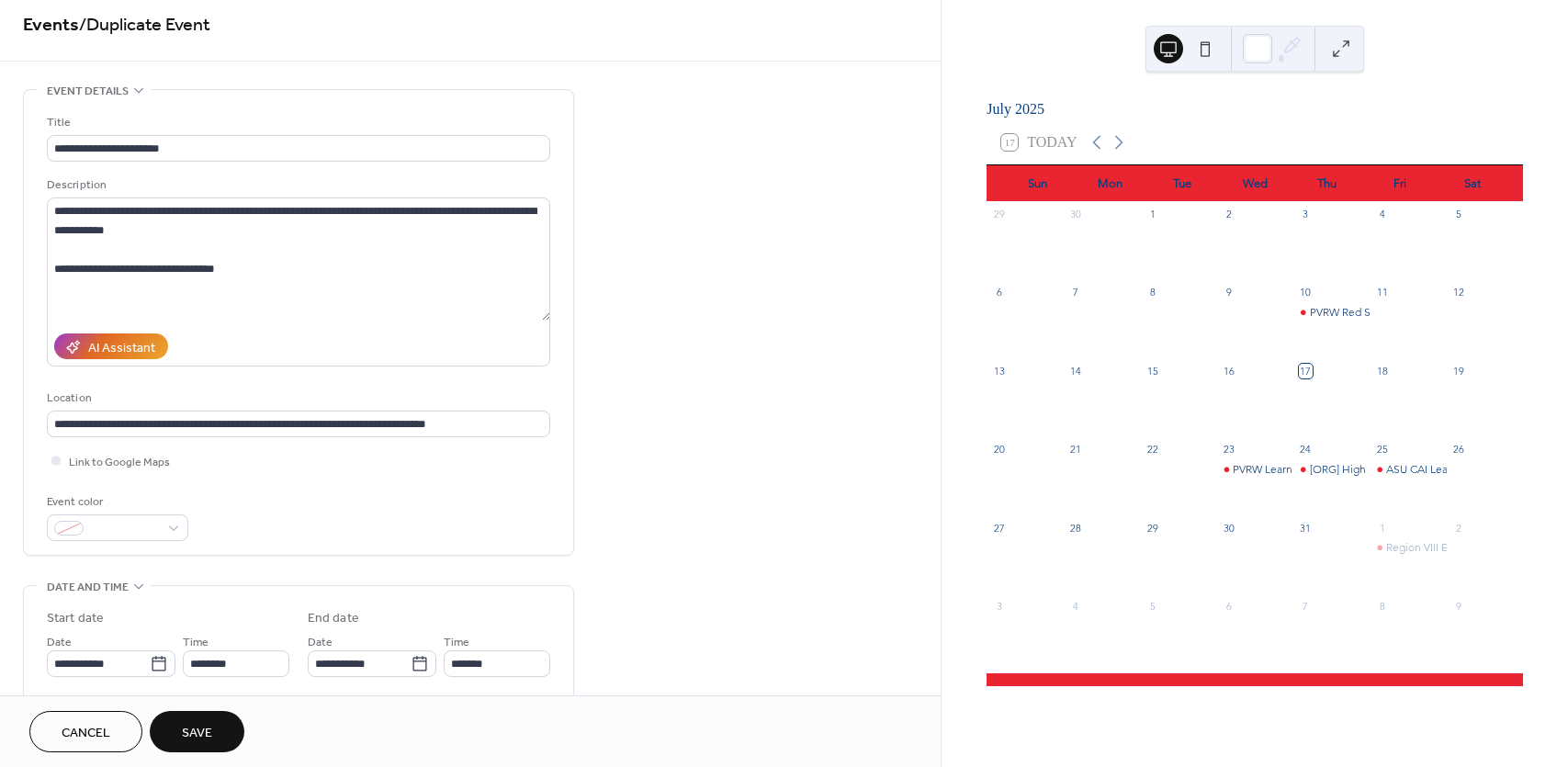 scroll, scrollTop: 0, scrollLeft: 0, axis: both 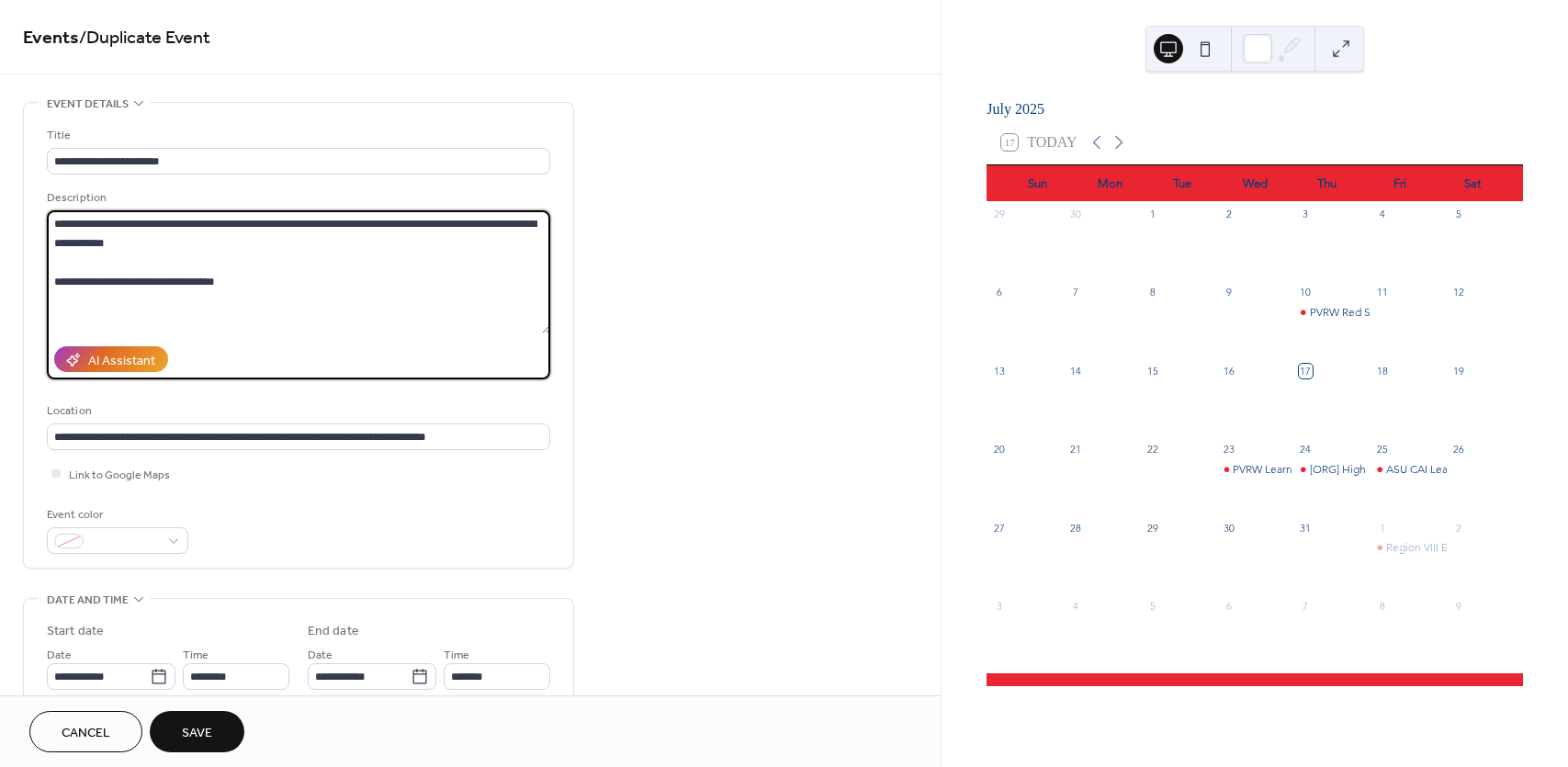 drag, startPoint x: 206, startPoint y: 243, endPoint x: 44, endPoint y: 227, distance: 162.78821 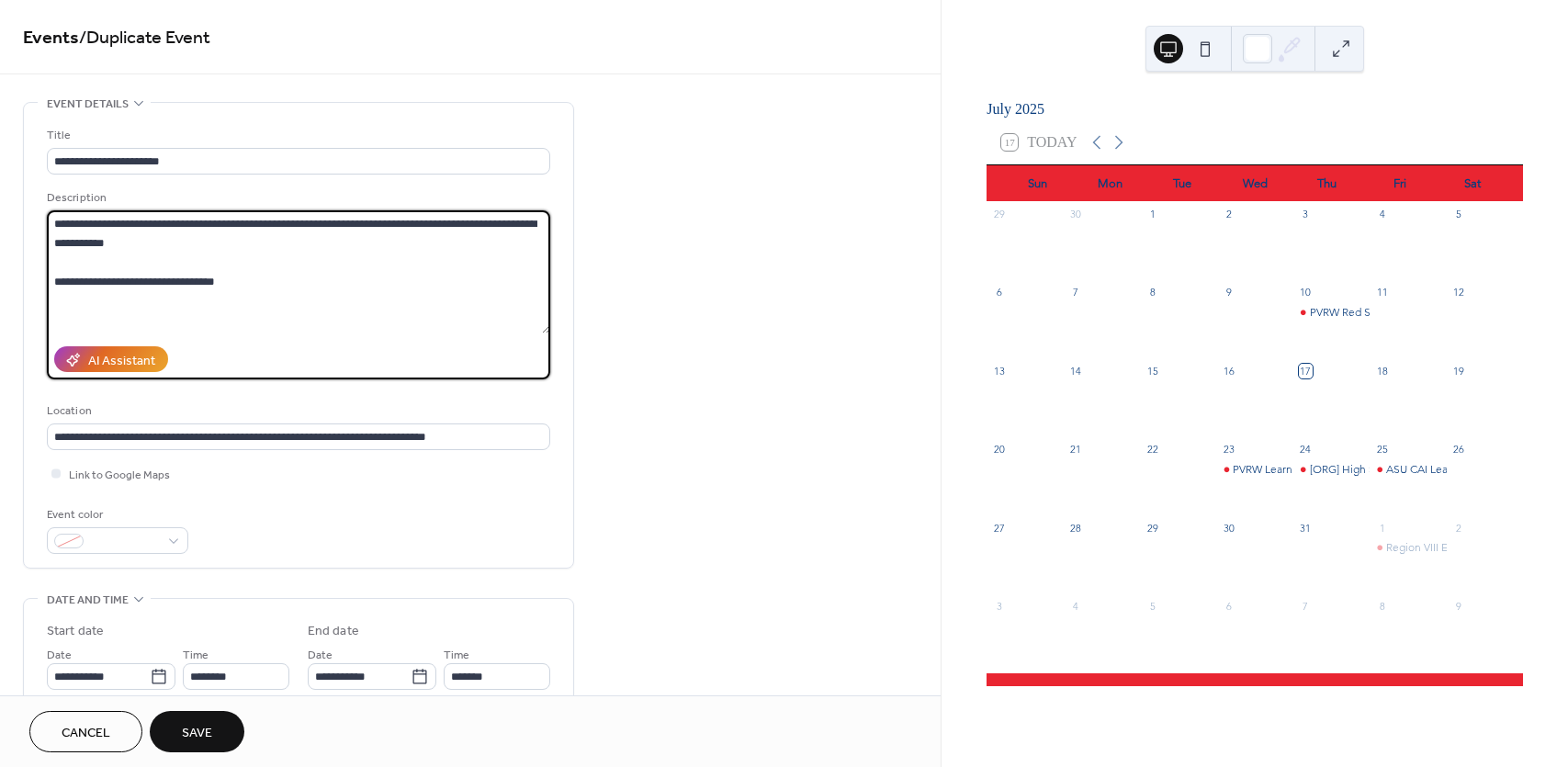 click on "**********" at bounding box center (299, 335) 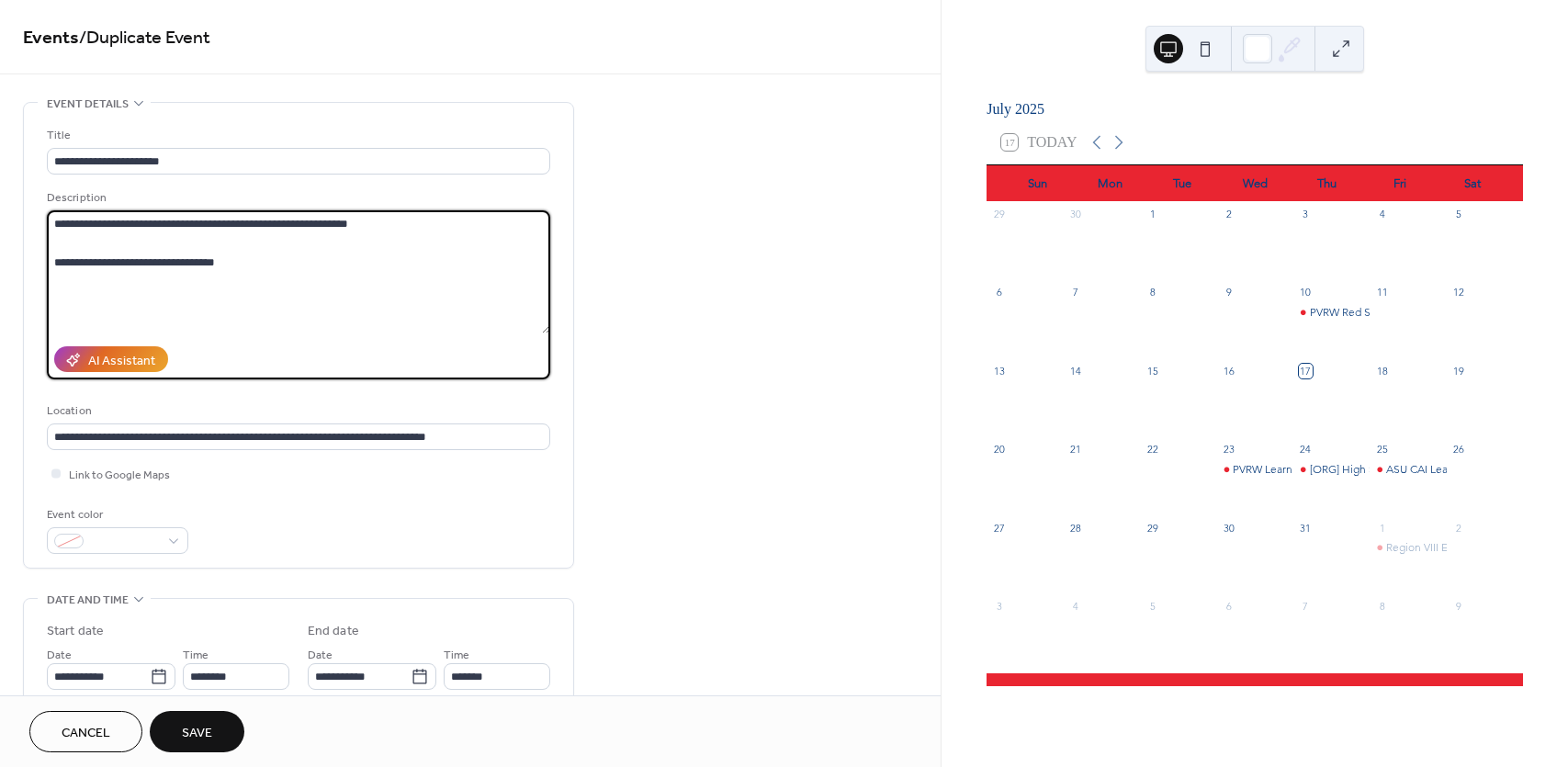 click on "**********" at bounding box center [299, 272] 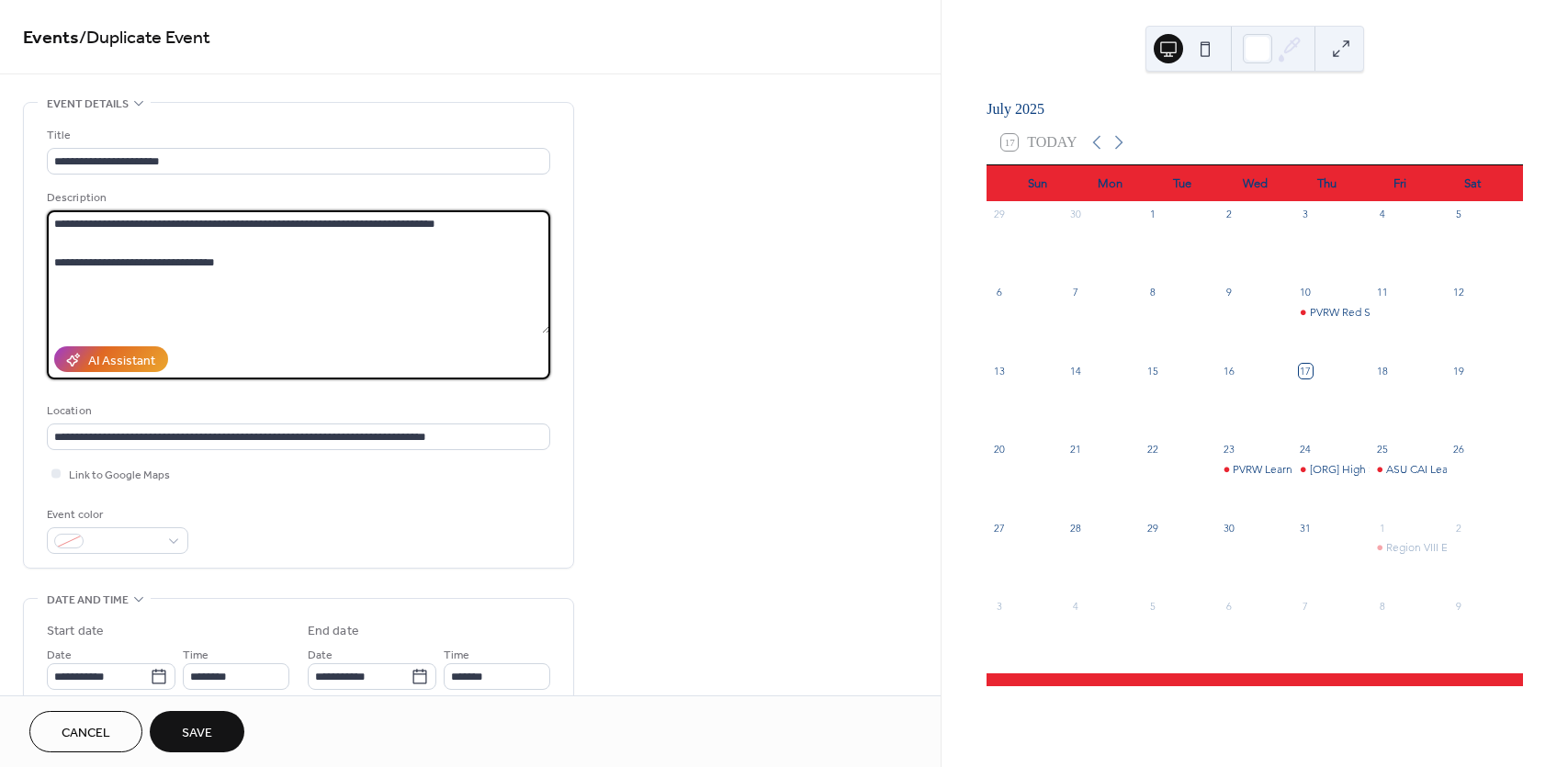click on "**********" at bounding box center (299, 272) 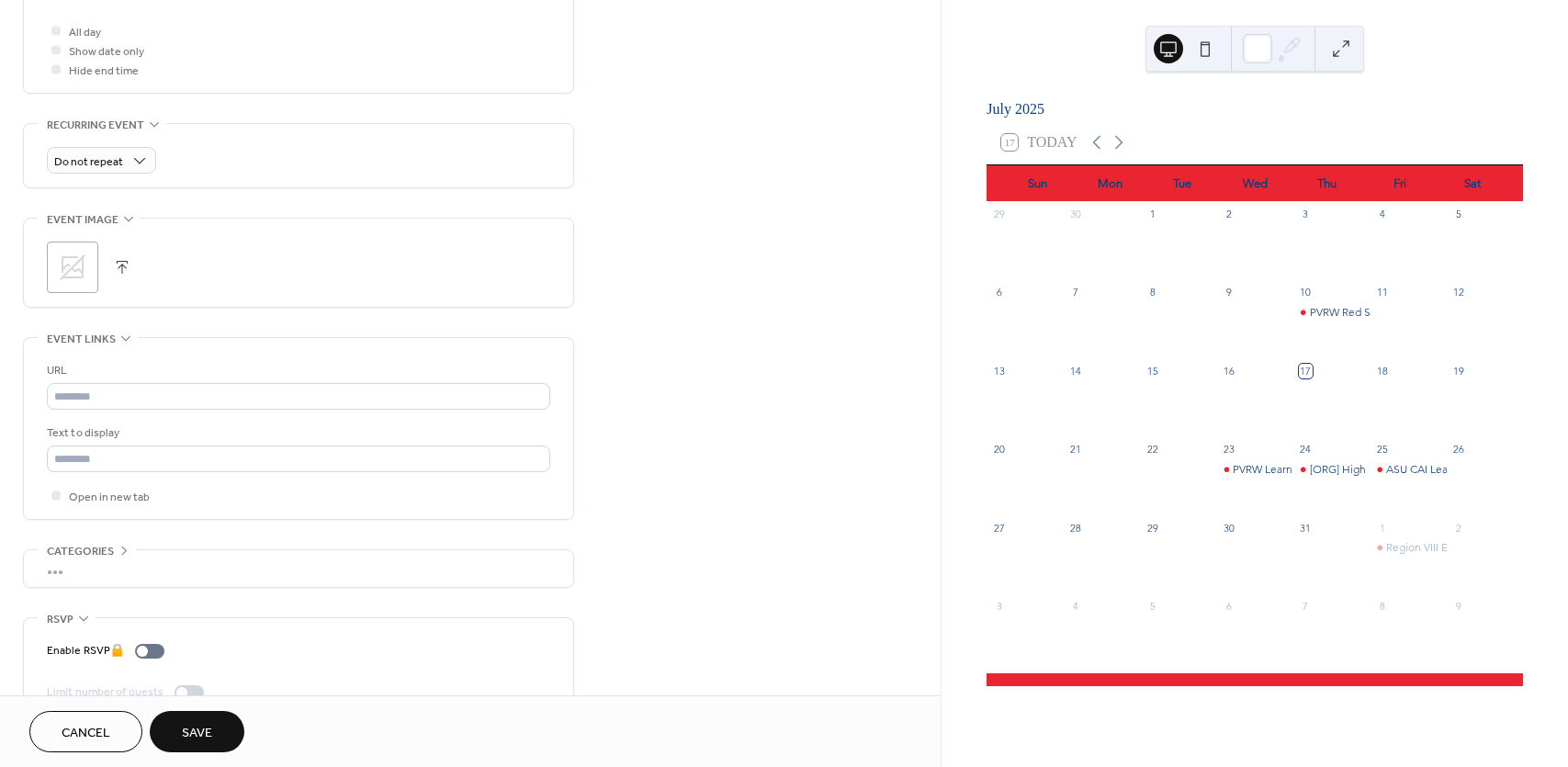 scroll, scrollTop: 730, scrollLeft: 0, axis: vertical 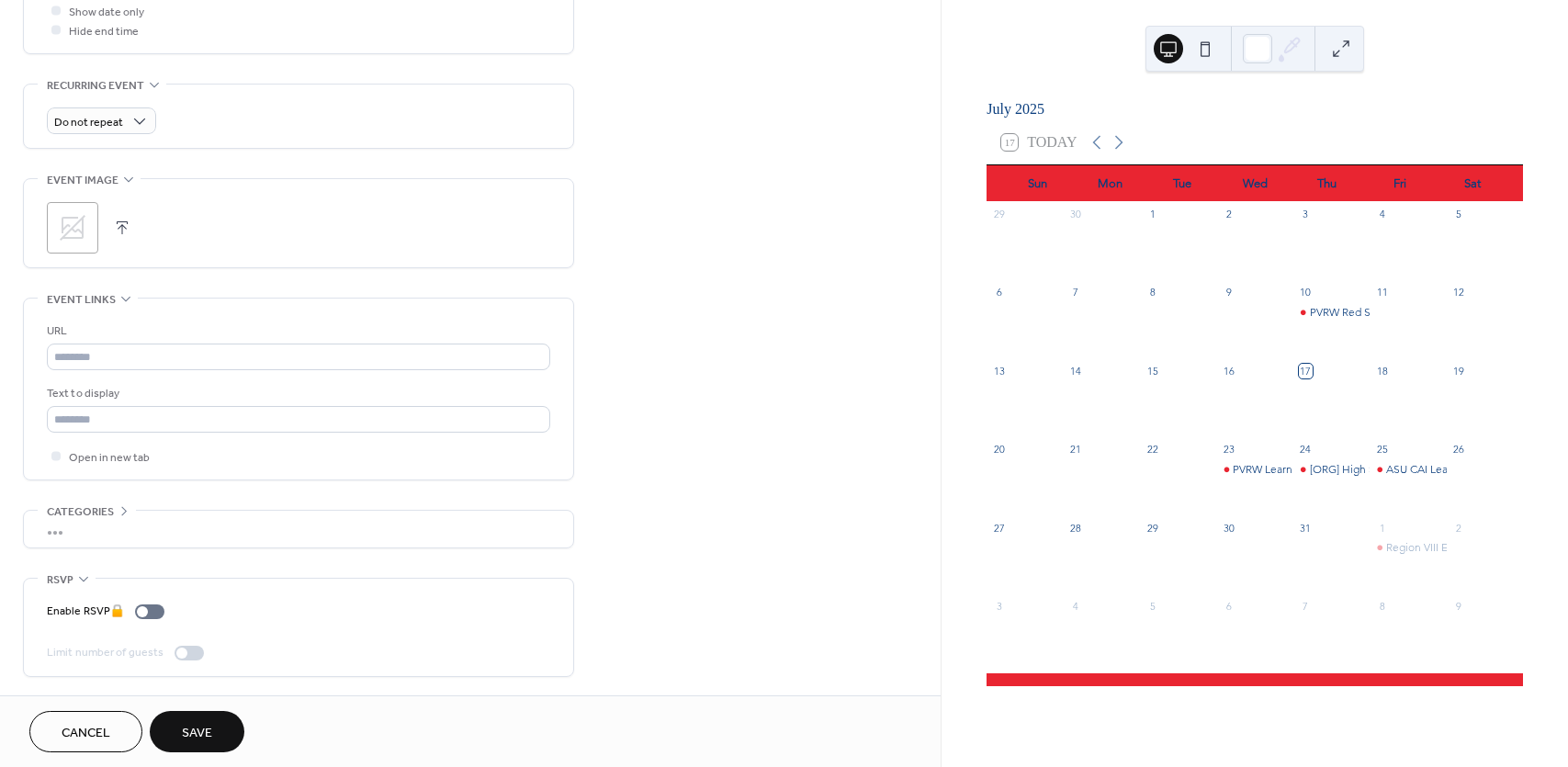 type on "**********" 